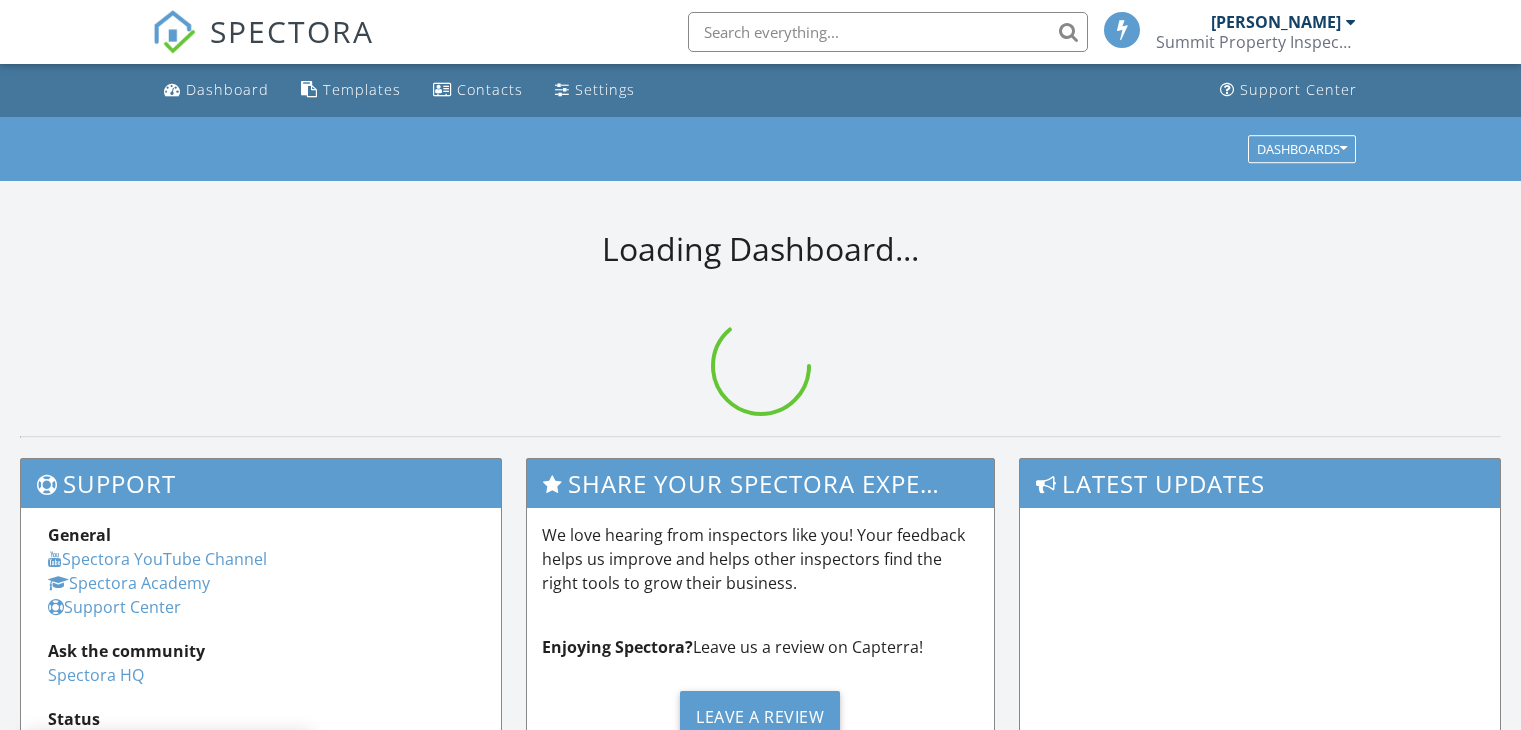 scroll, scrollTop: 0, scrollLeft: 0, axis: both 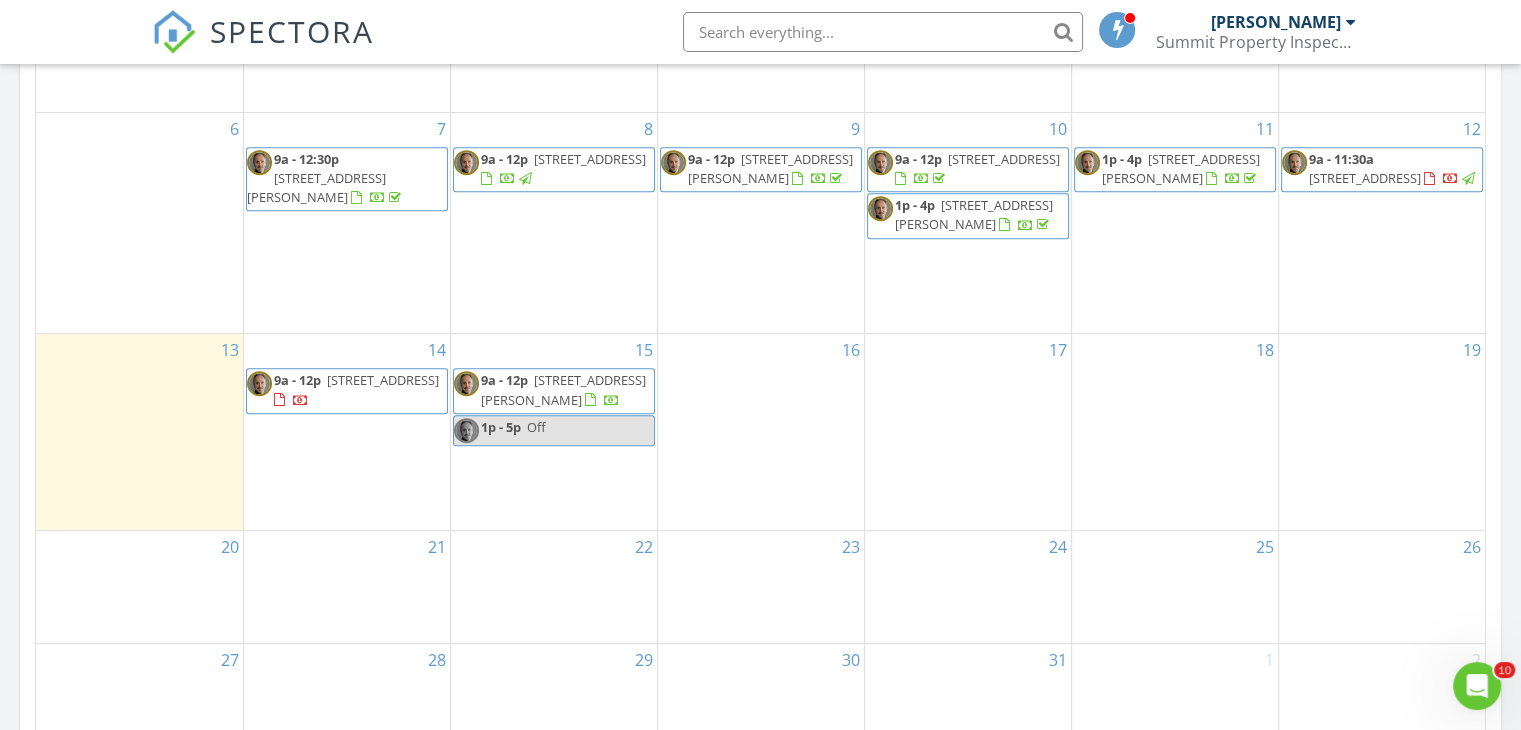 click on "1650 22nd Ave N, Saint Petersburg 33713" at bounding box center (383, 380) 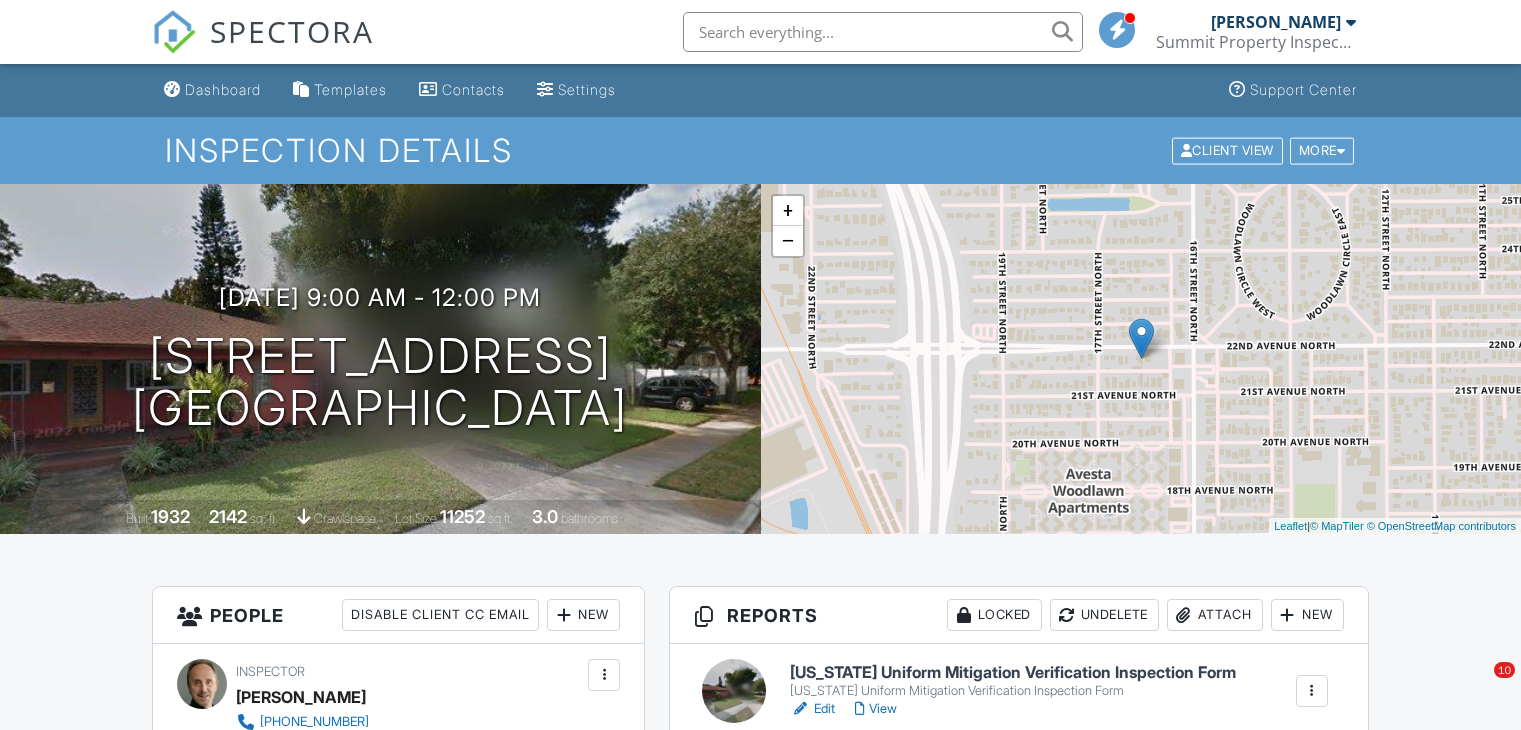 scroll, scrollTop: 0, scrollLeft: 0, axis: both 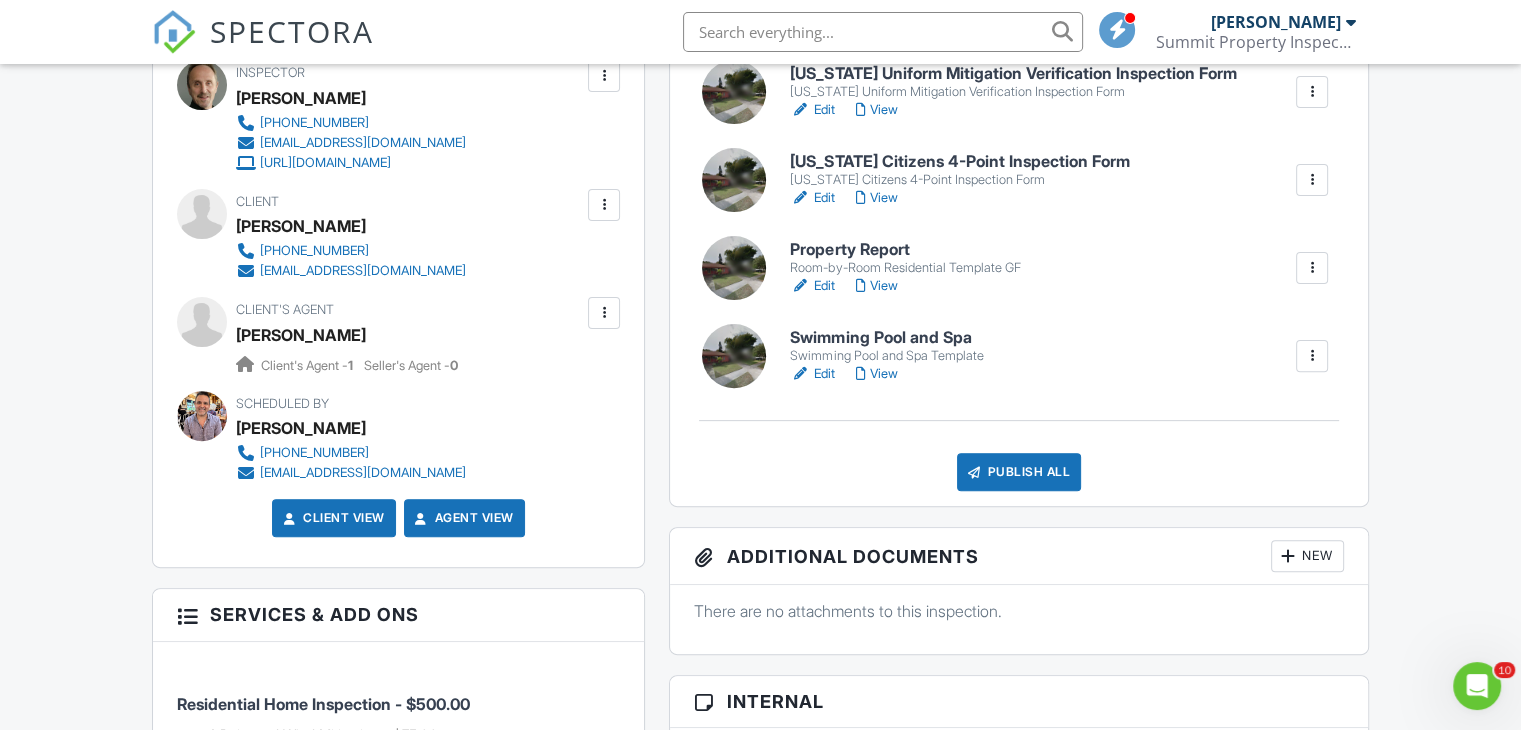 click on "Florida Citizens 4-Point Inspection Form" at bounding box center (959, 162) 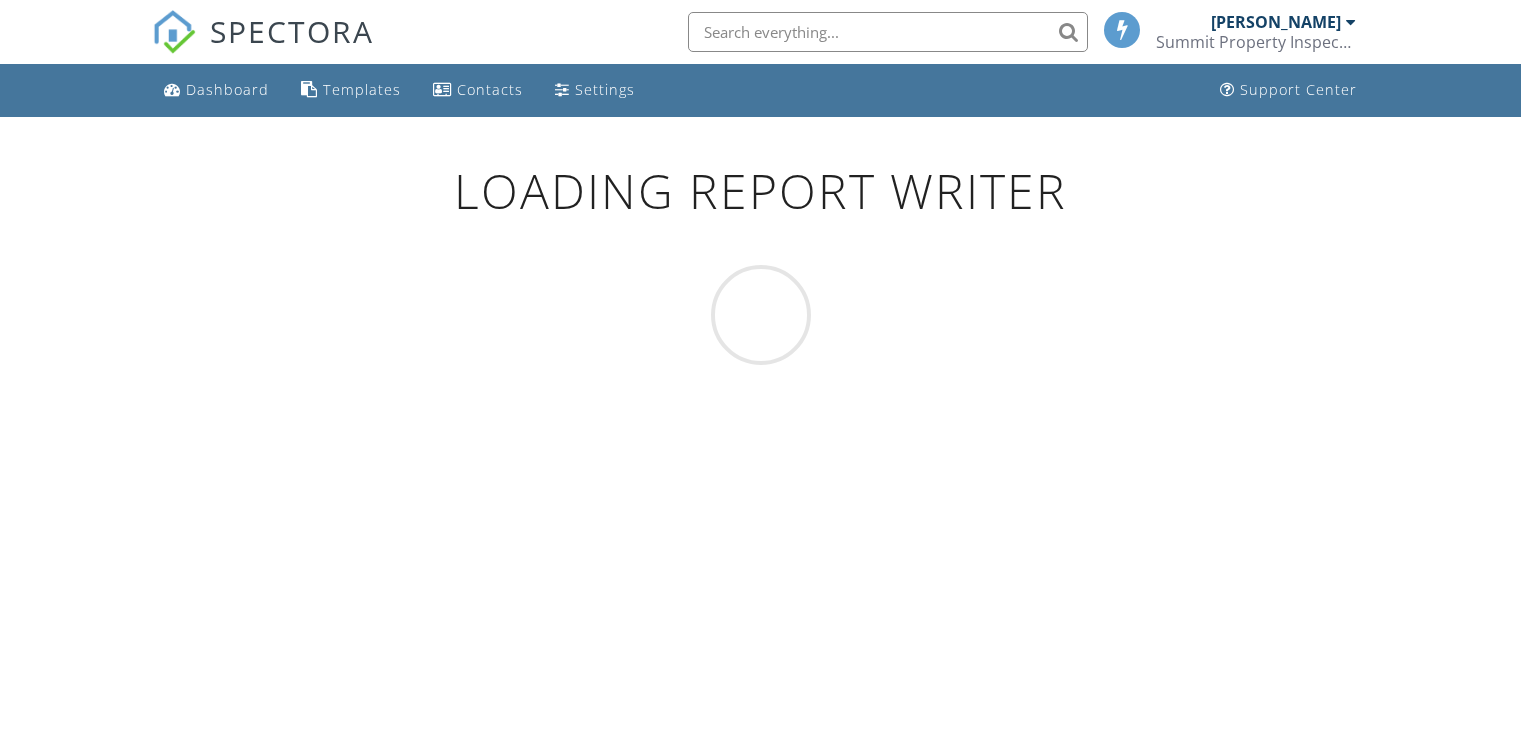 scroll, scrollTop: 0, scrollLeft: 0, axis: both 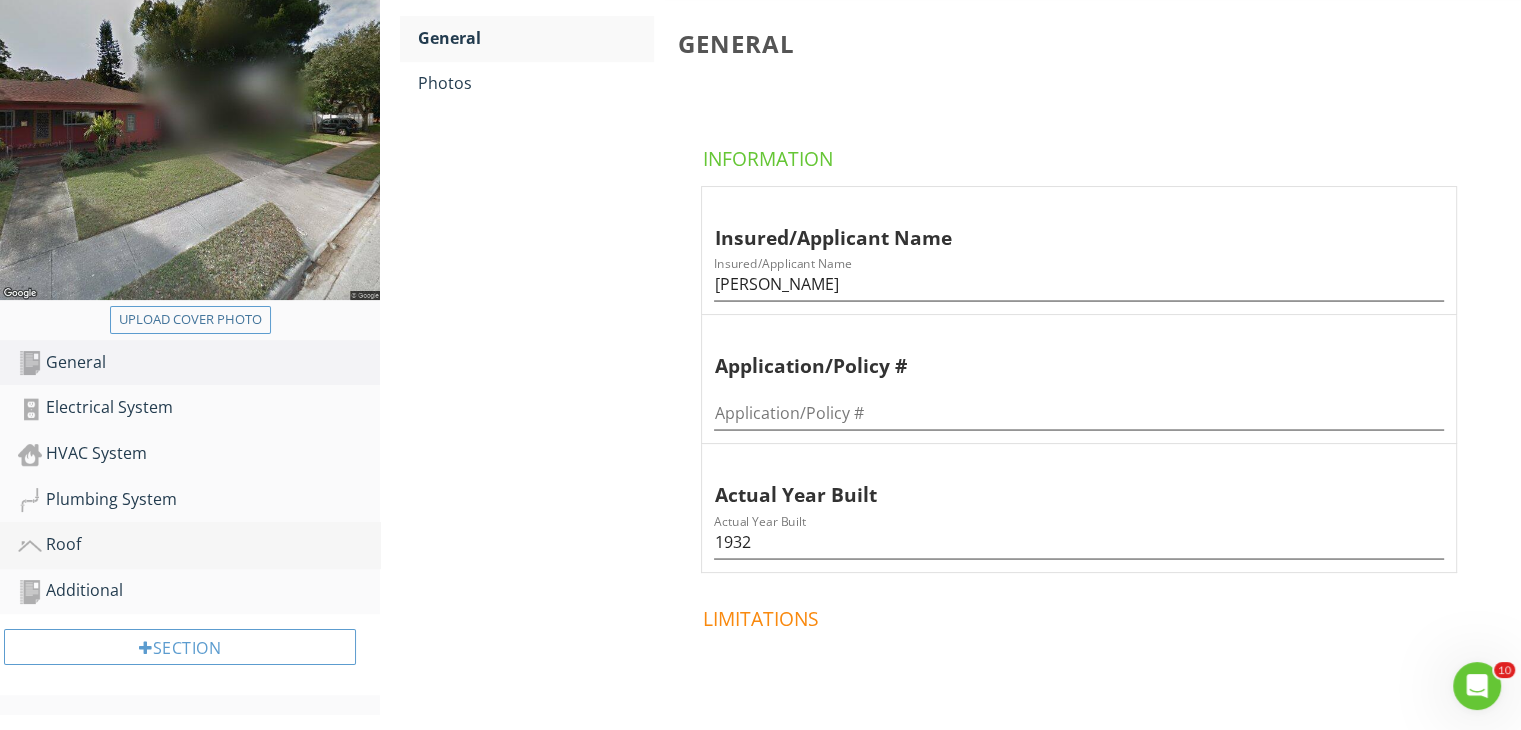 click on "Roof" at bounding box center [199, 545] 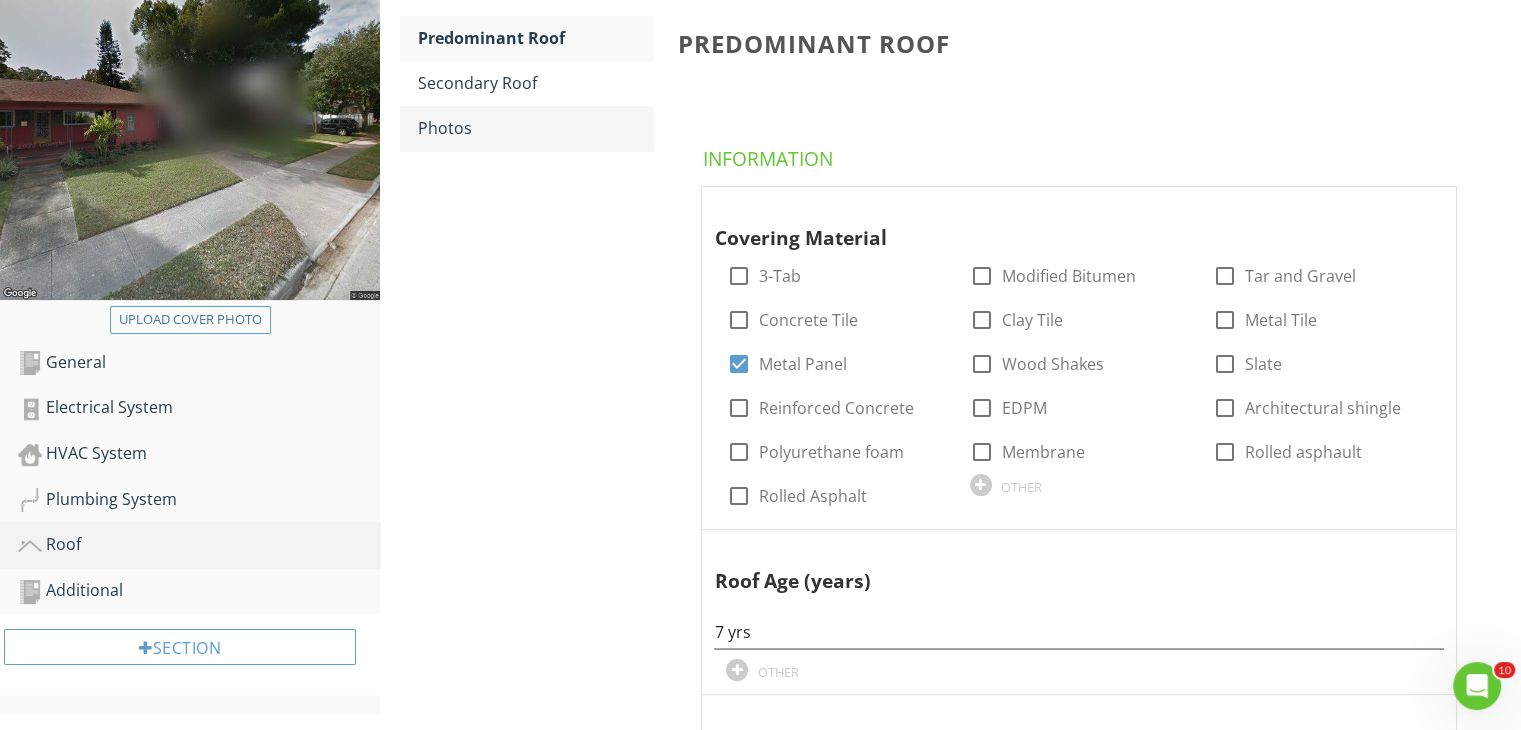 click on "Photos" at bounding box center (535, 128) 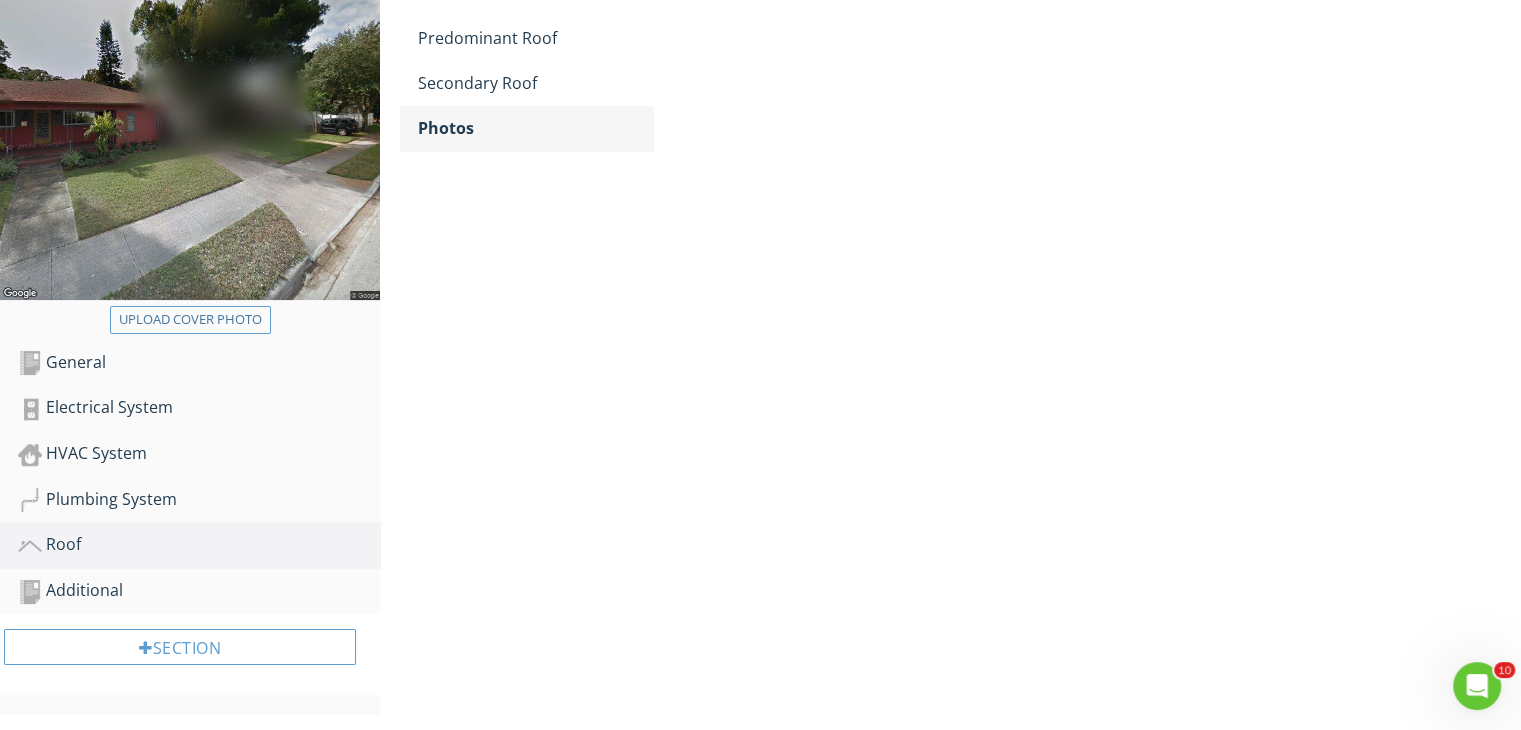 scroll, scrollTop: 264, scrollLeft: 0, axis: vertical 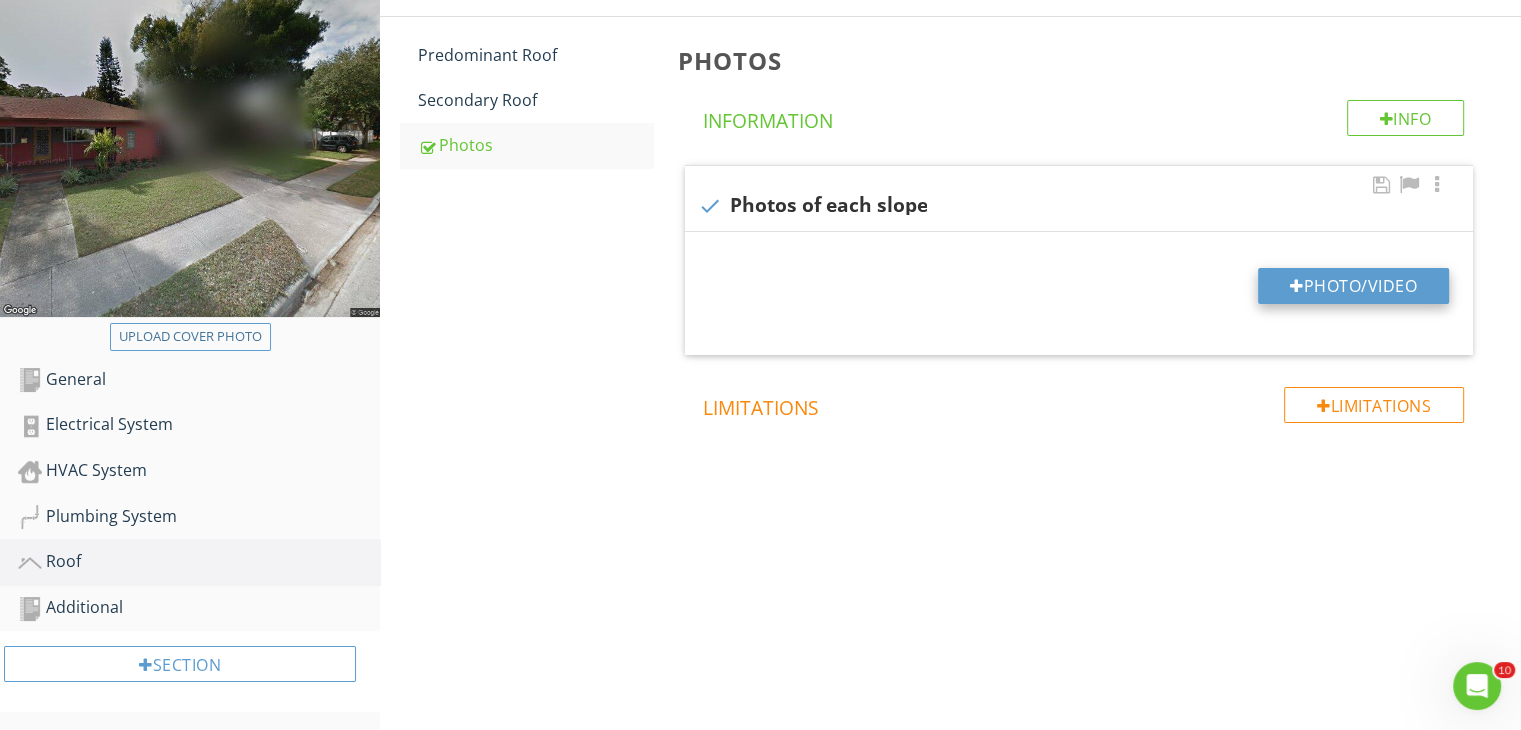 click on "Photo/Video" at bounding box center (1353, 286) 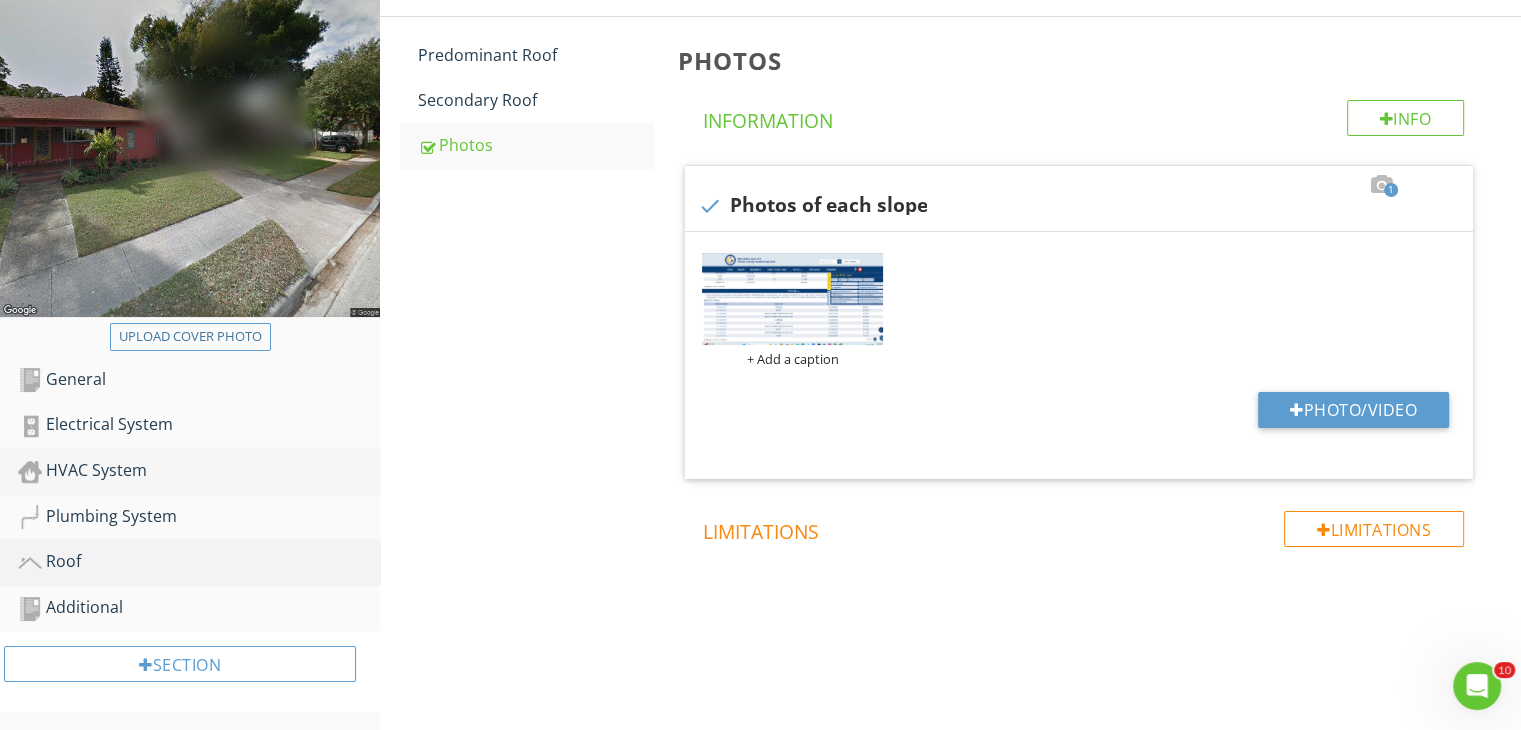 click on "HVAC System" at bounding box center [199, 471] 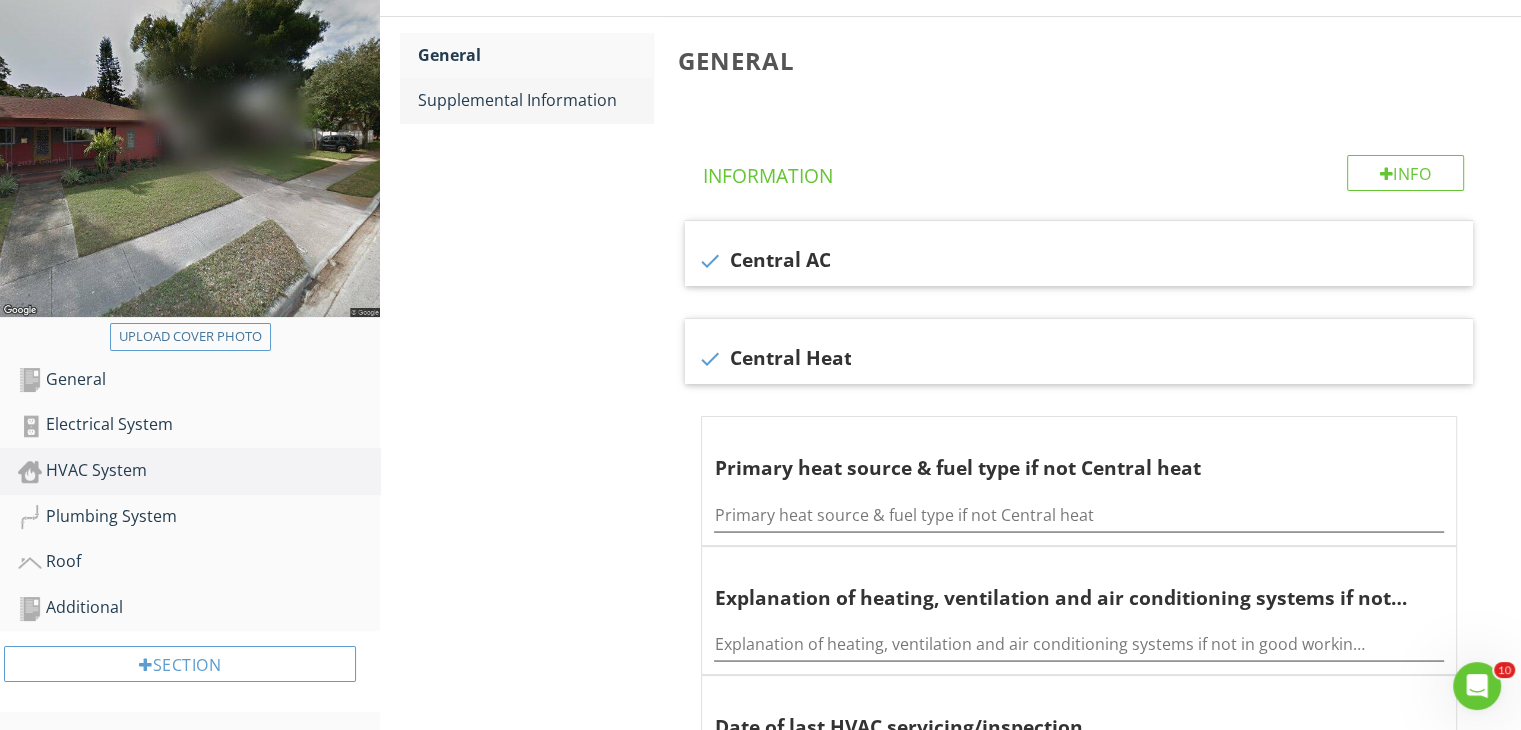 click on "Supplemental Information" at bounding box center [535, 100] 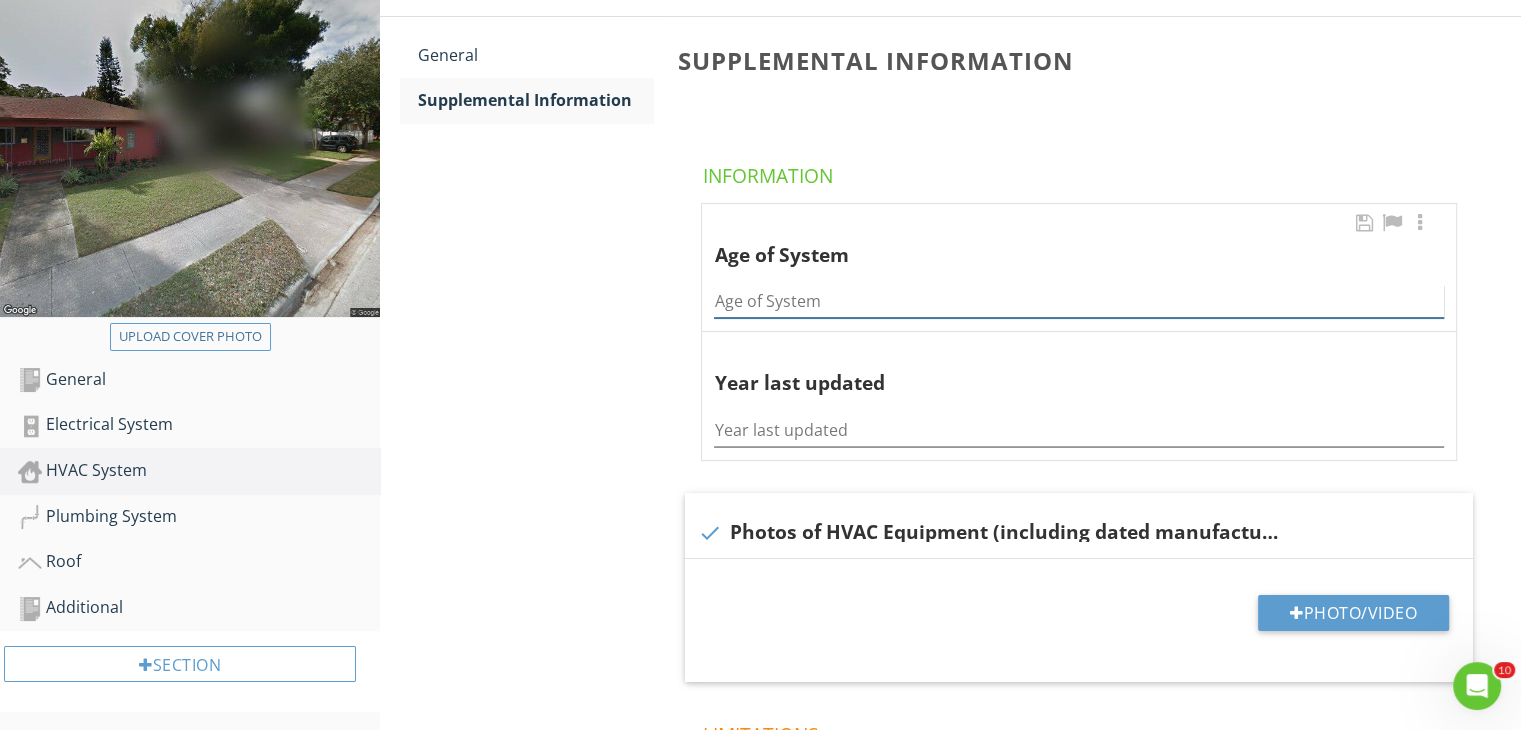 click at bounding box center [1079, 301] 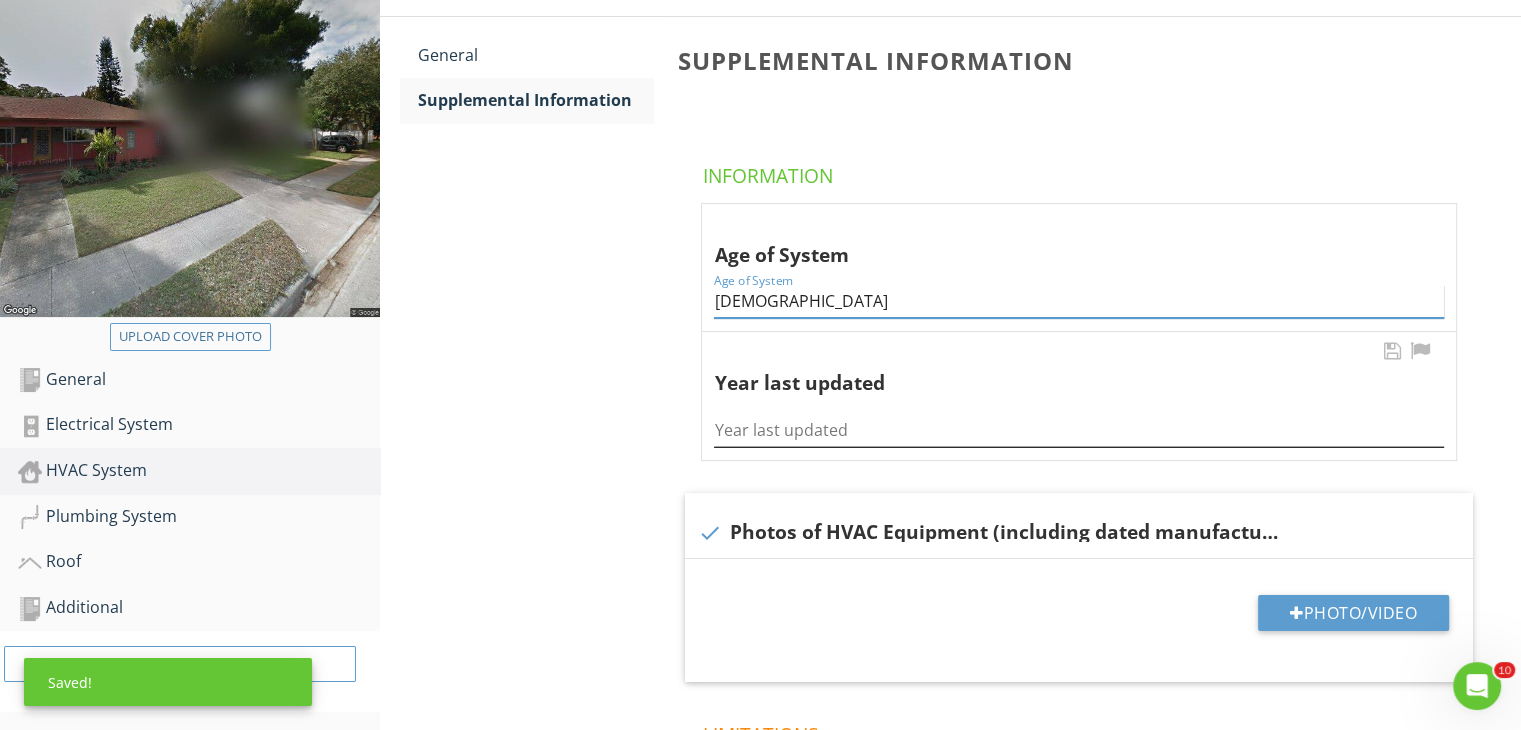 type on "1 yr old" 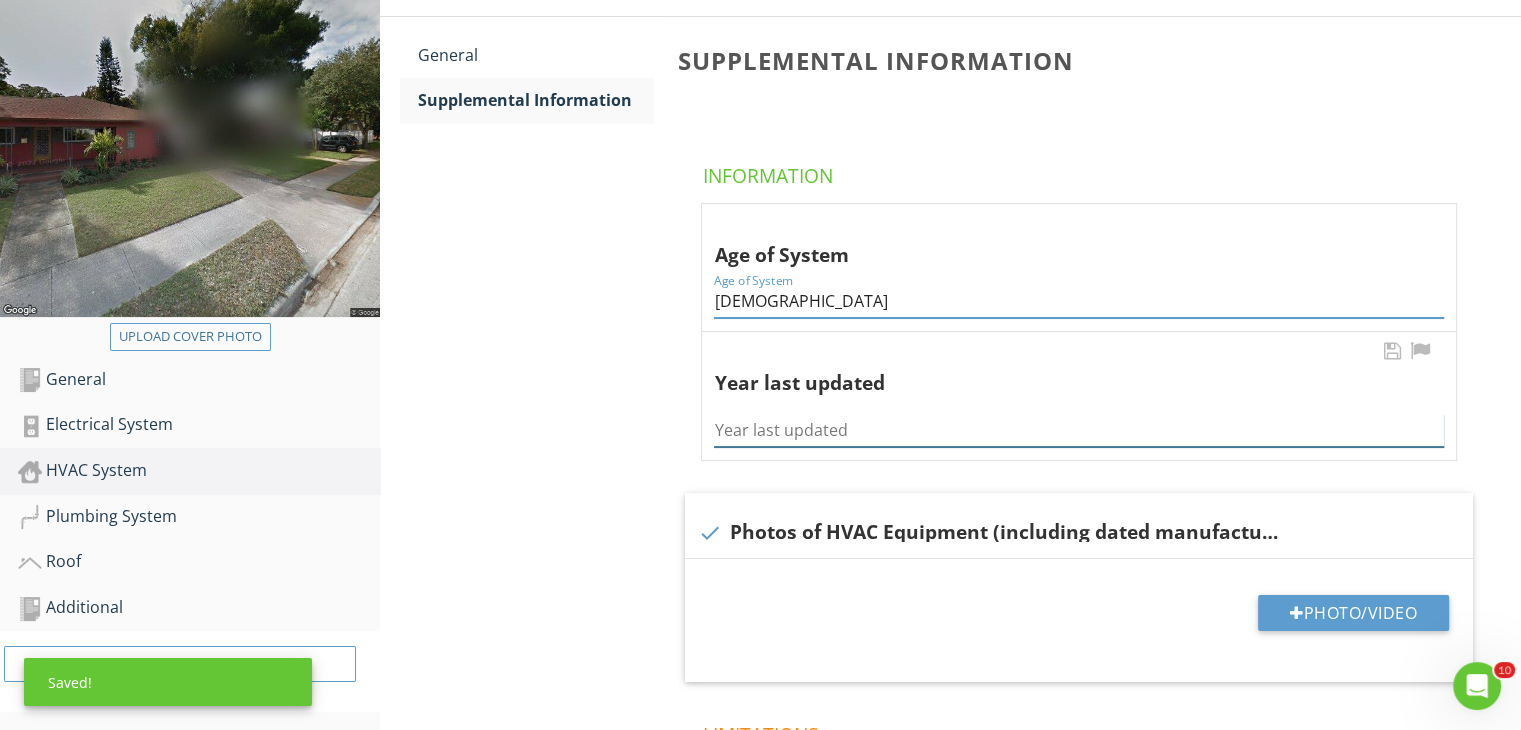 click at bounding box center (1079, 430) 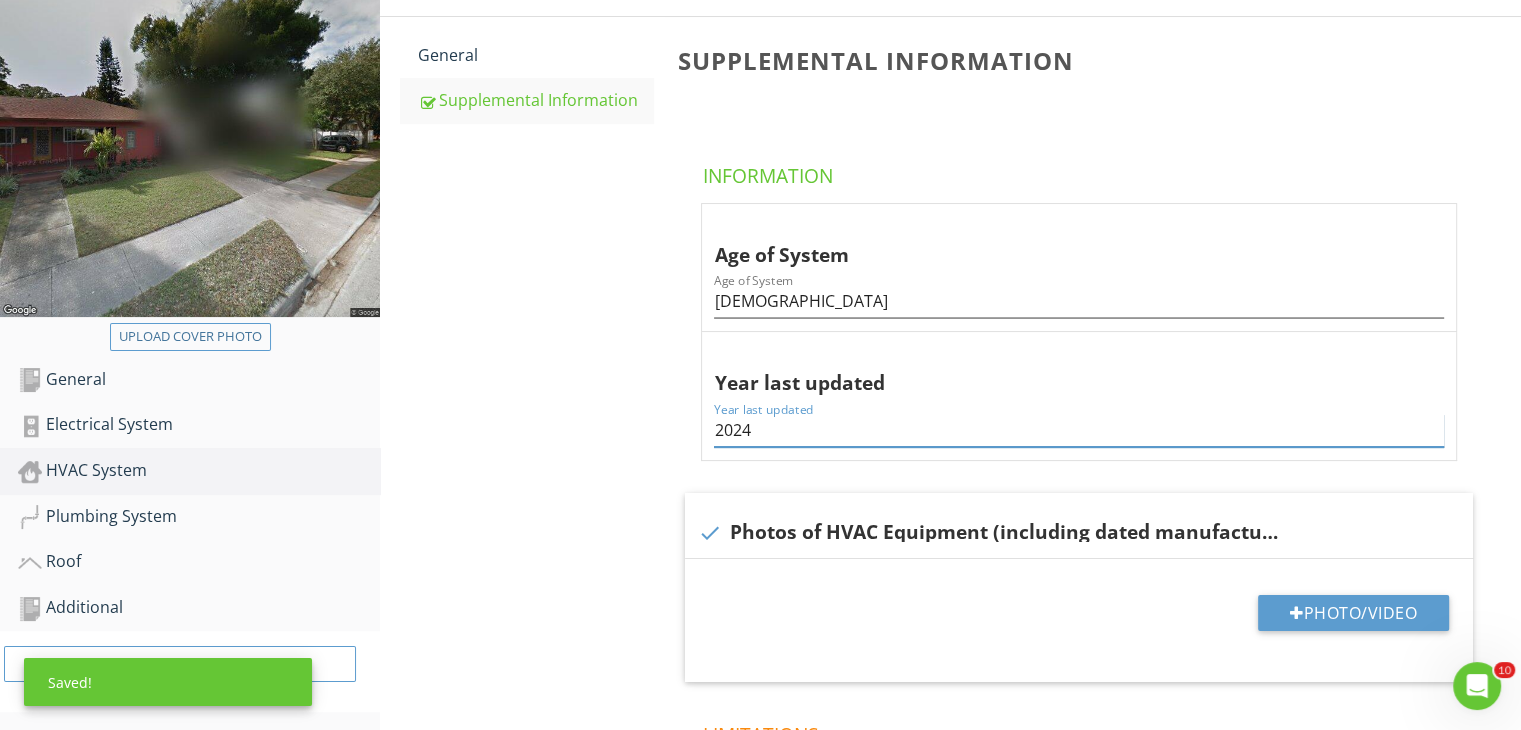 type on "2024" 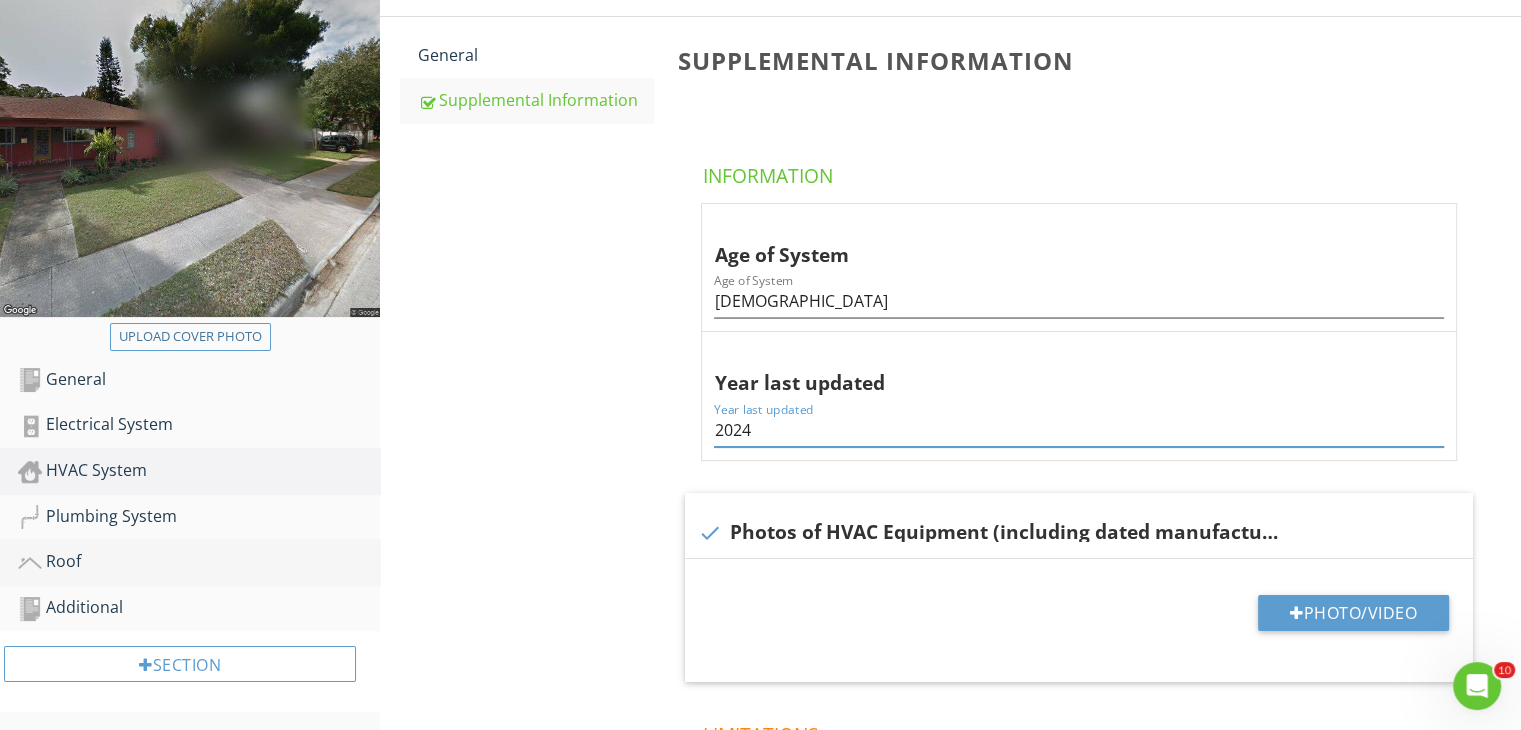 click on "Roof" at bounding box center (199, 562) 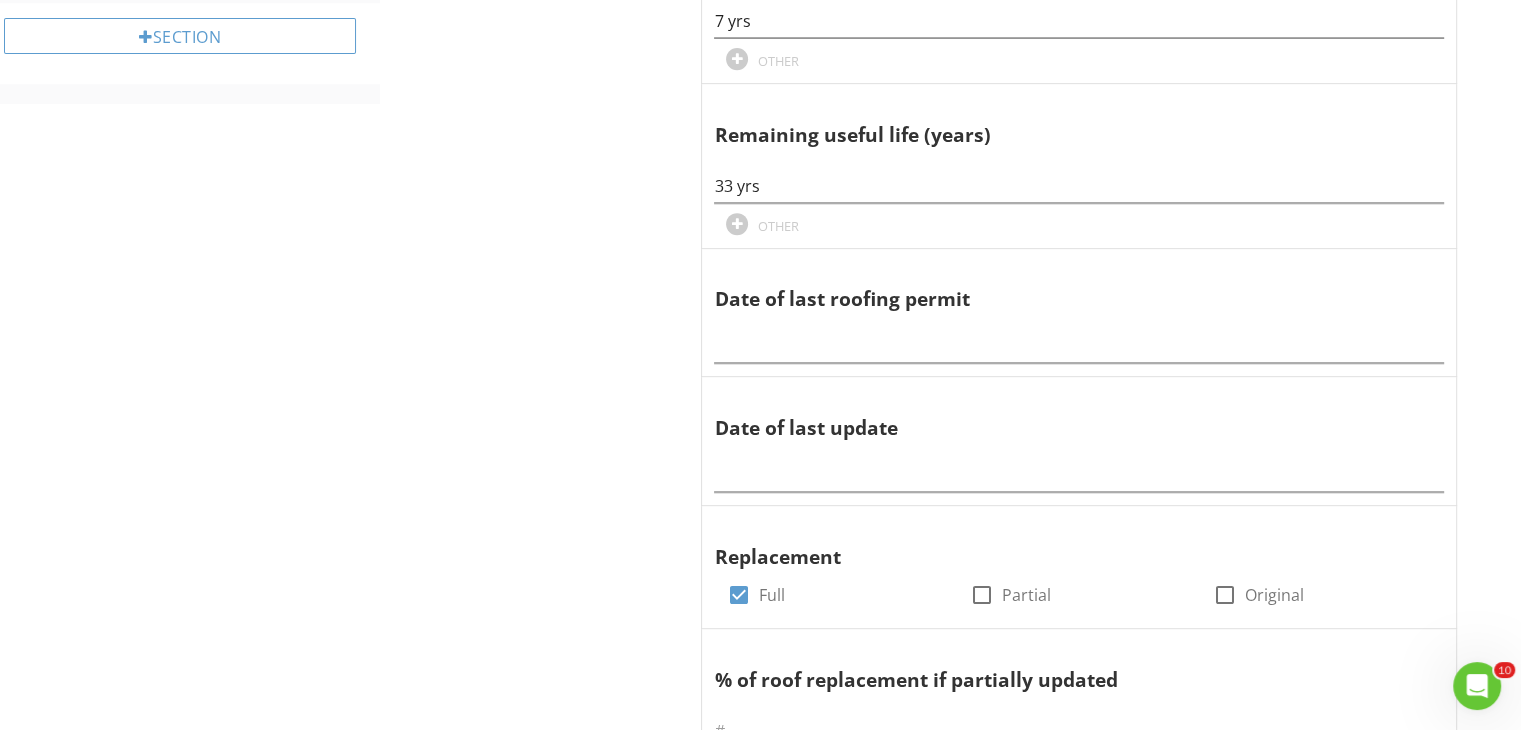 scroll, scrollTop: 916, scrollLeft: 0, axis: vertical 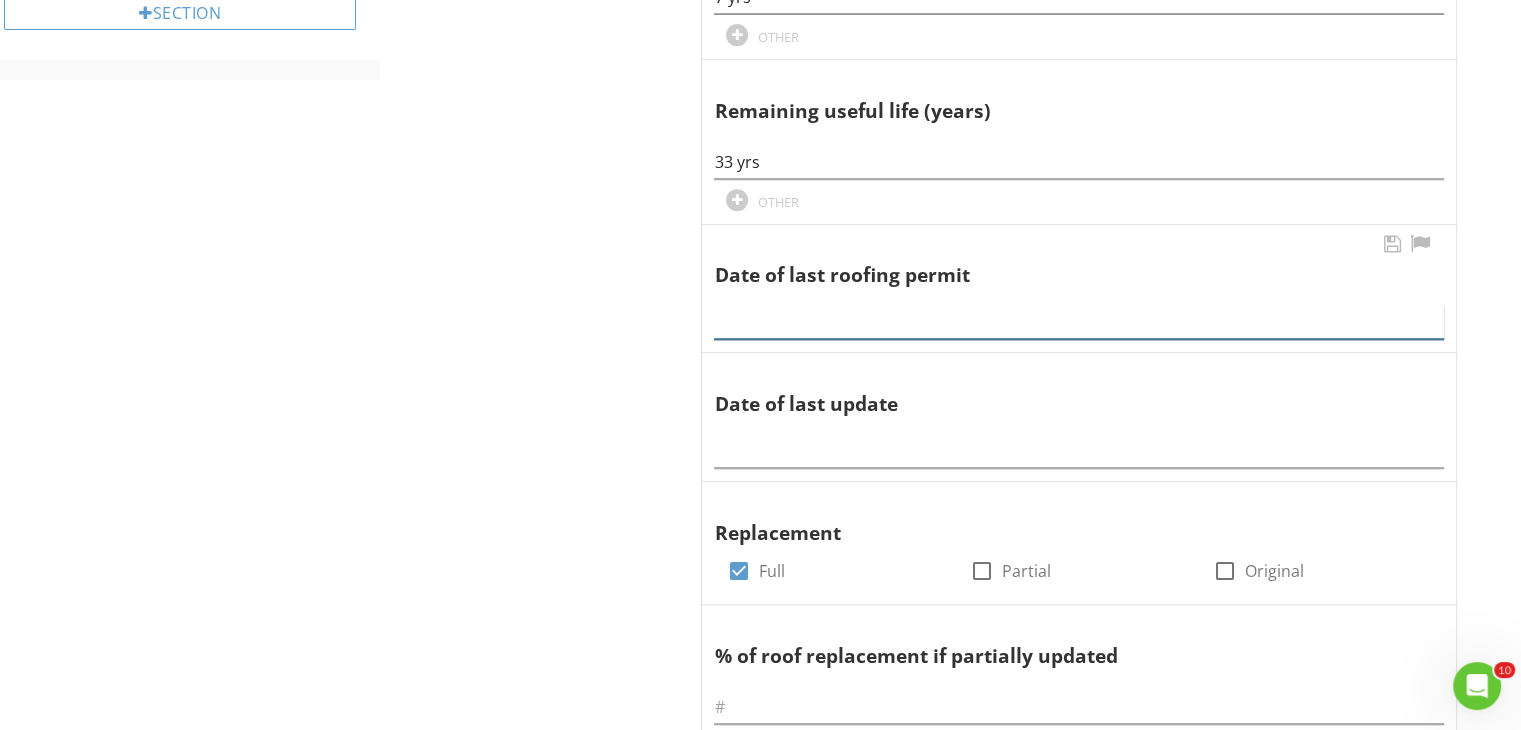 click at bounding box center [1079, 322] 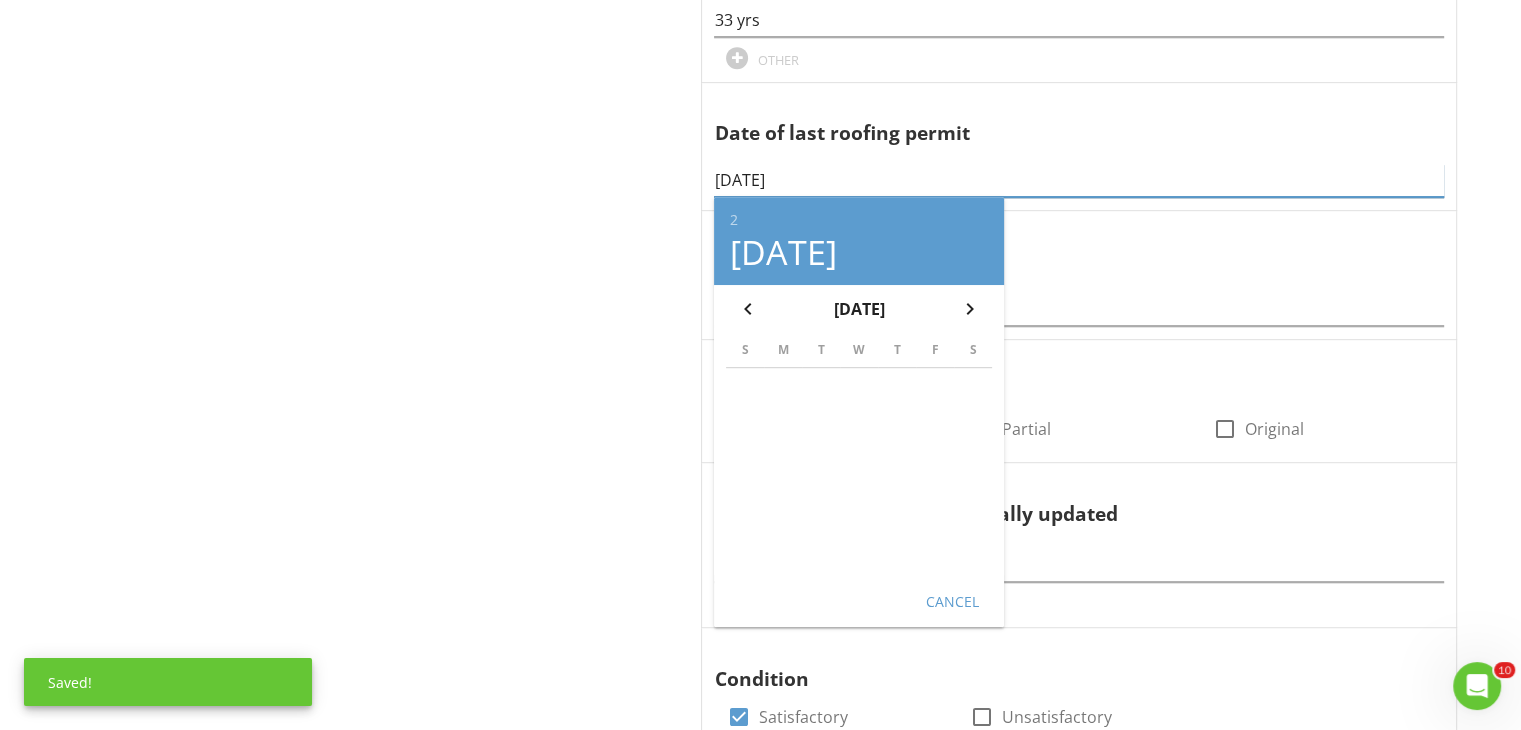 scroll, scrollTop: 1078, scrollLeft: 0, axis: vertical 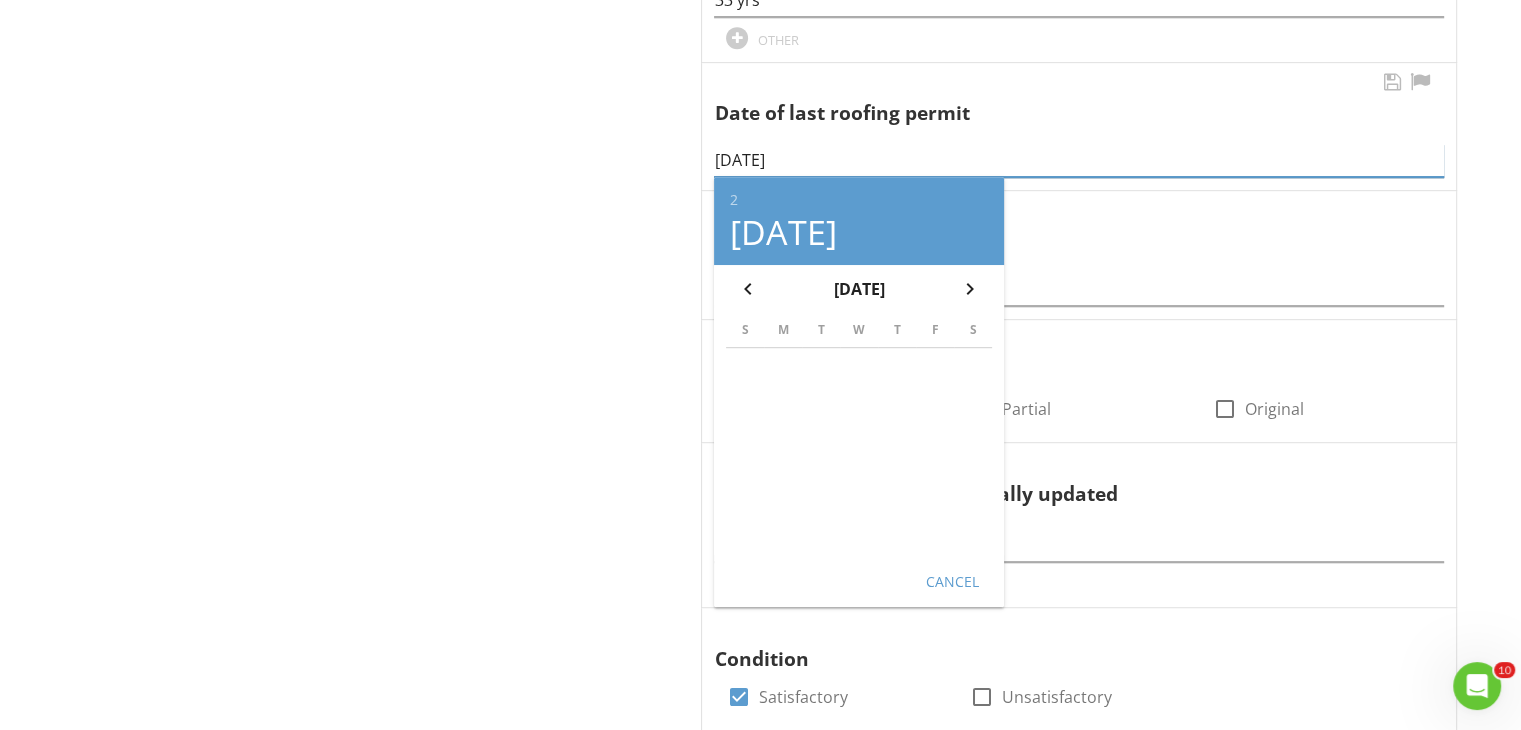 type on "2/8/18" 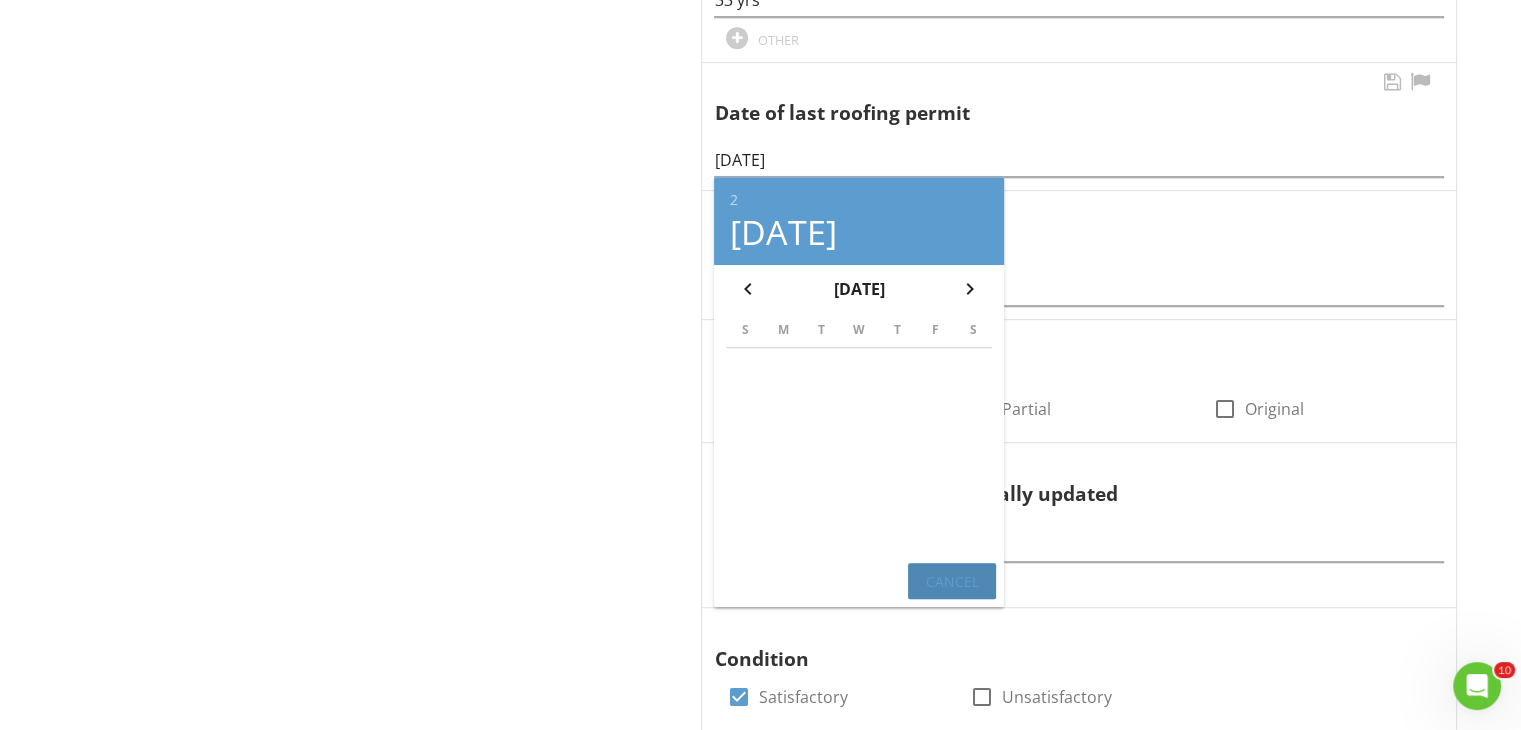 click on "Cancel" at bounding box center [952, 581] 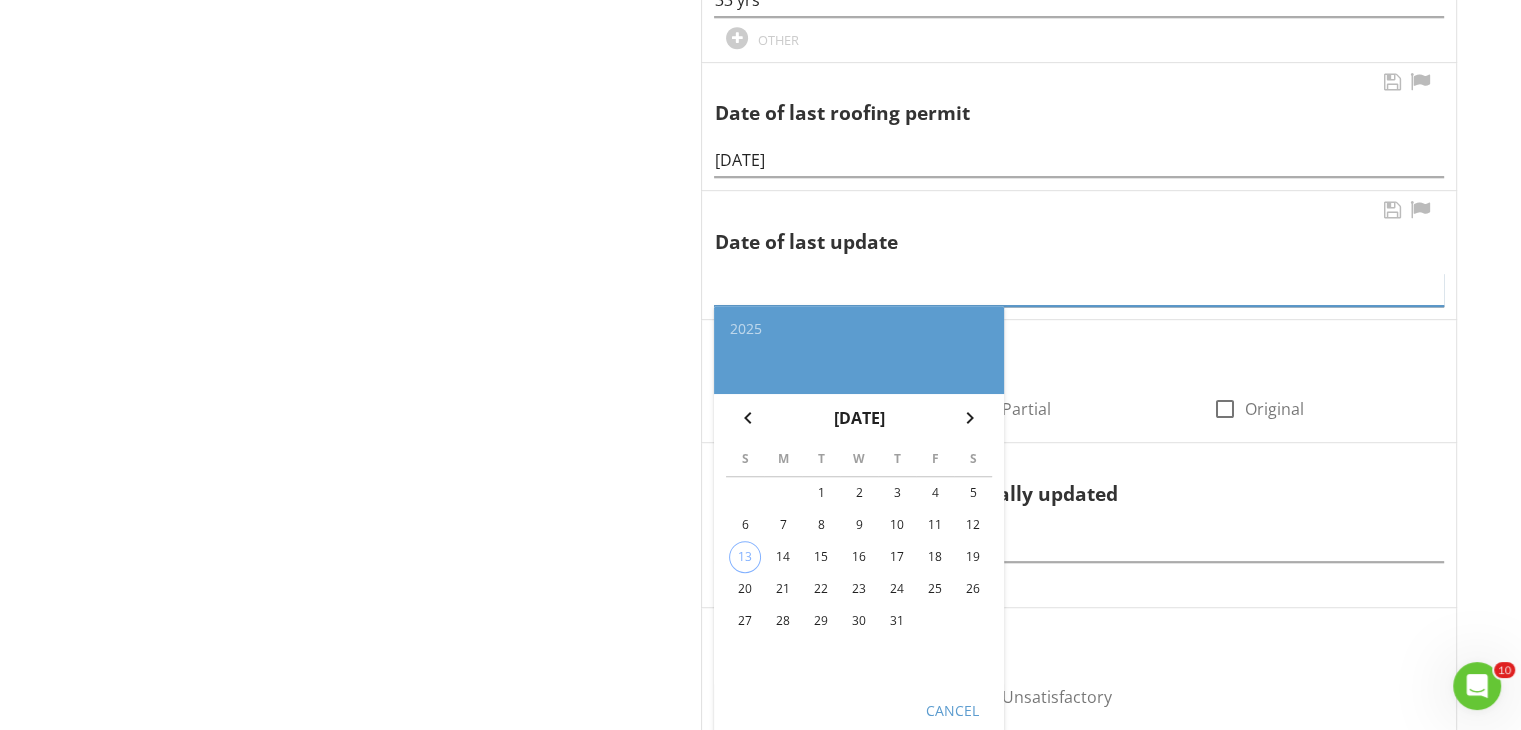 click at bounding box center [1079, 289] 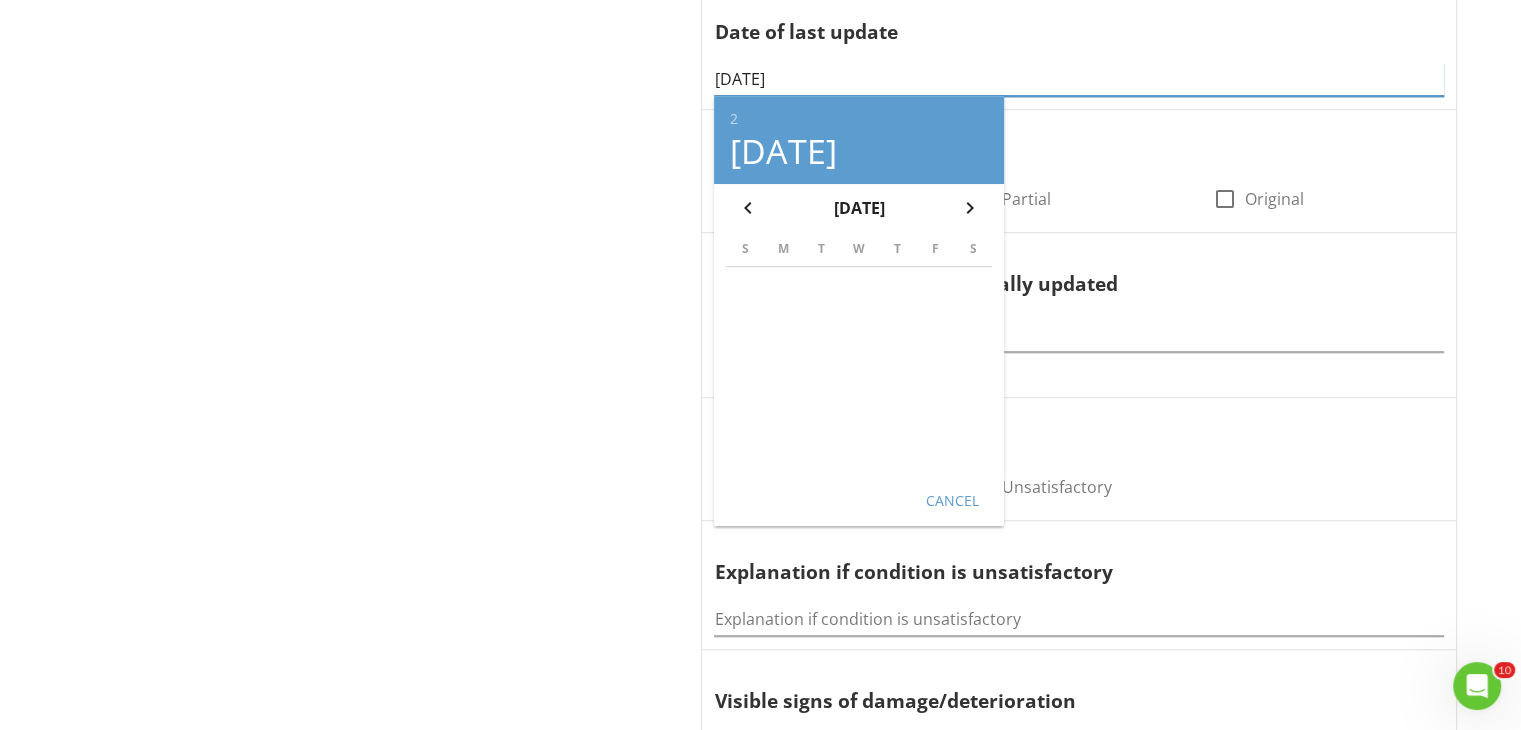 scroll, scrollTop: 1295, scrollLeft: 0, axis: vertical 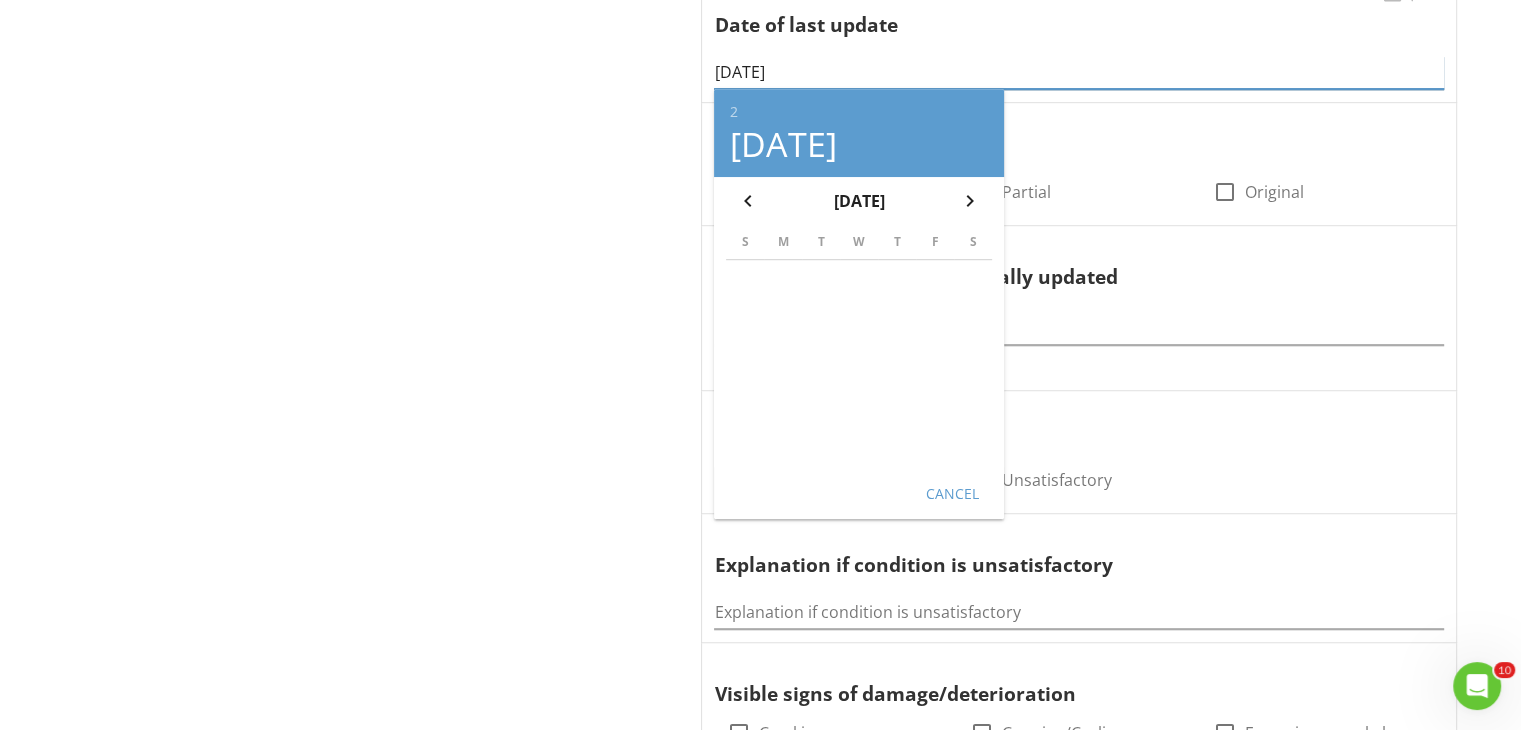 type on "2/8/18" 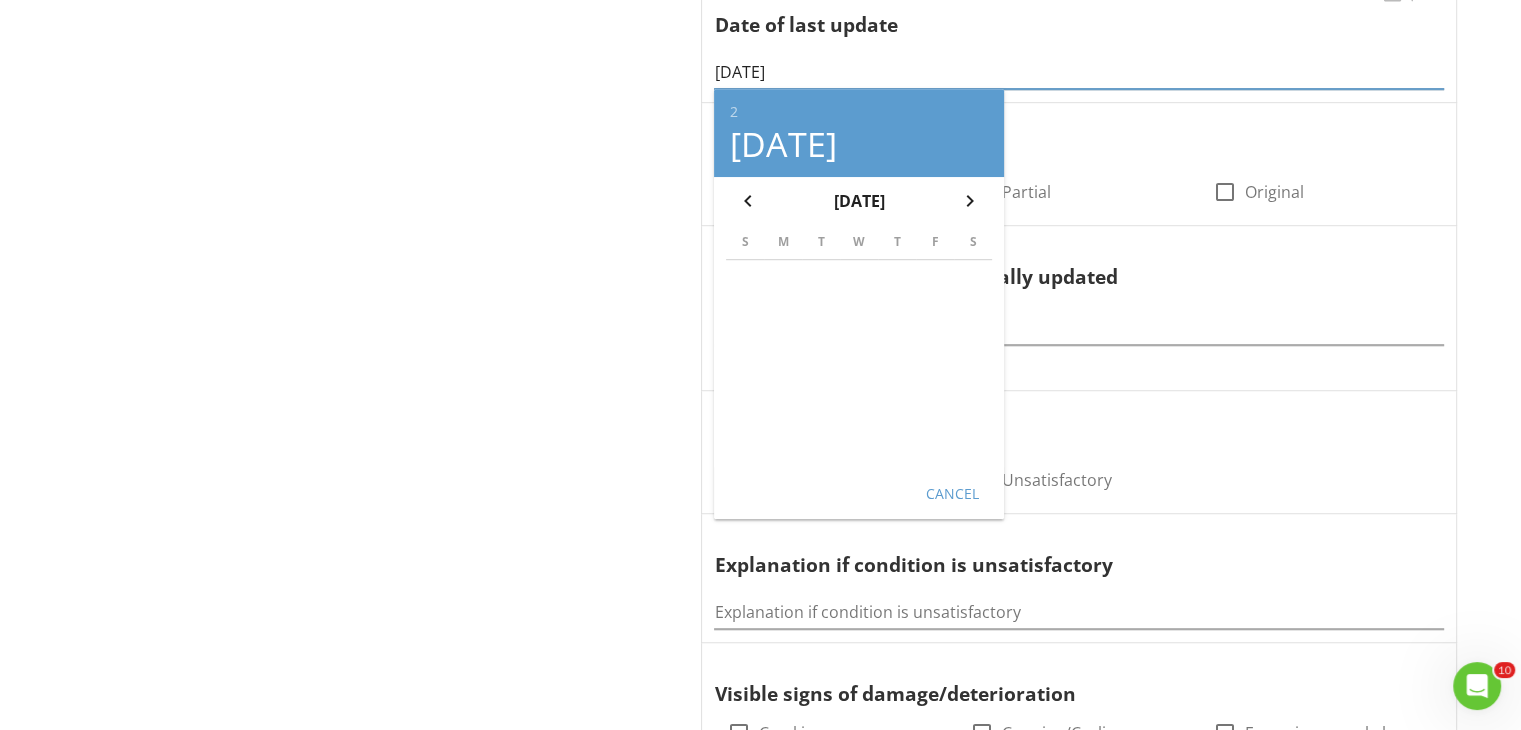 click on "Cancel" at bounding box center (859, 493) 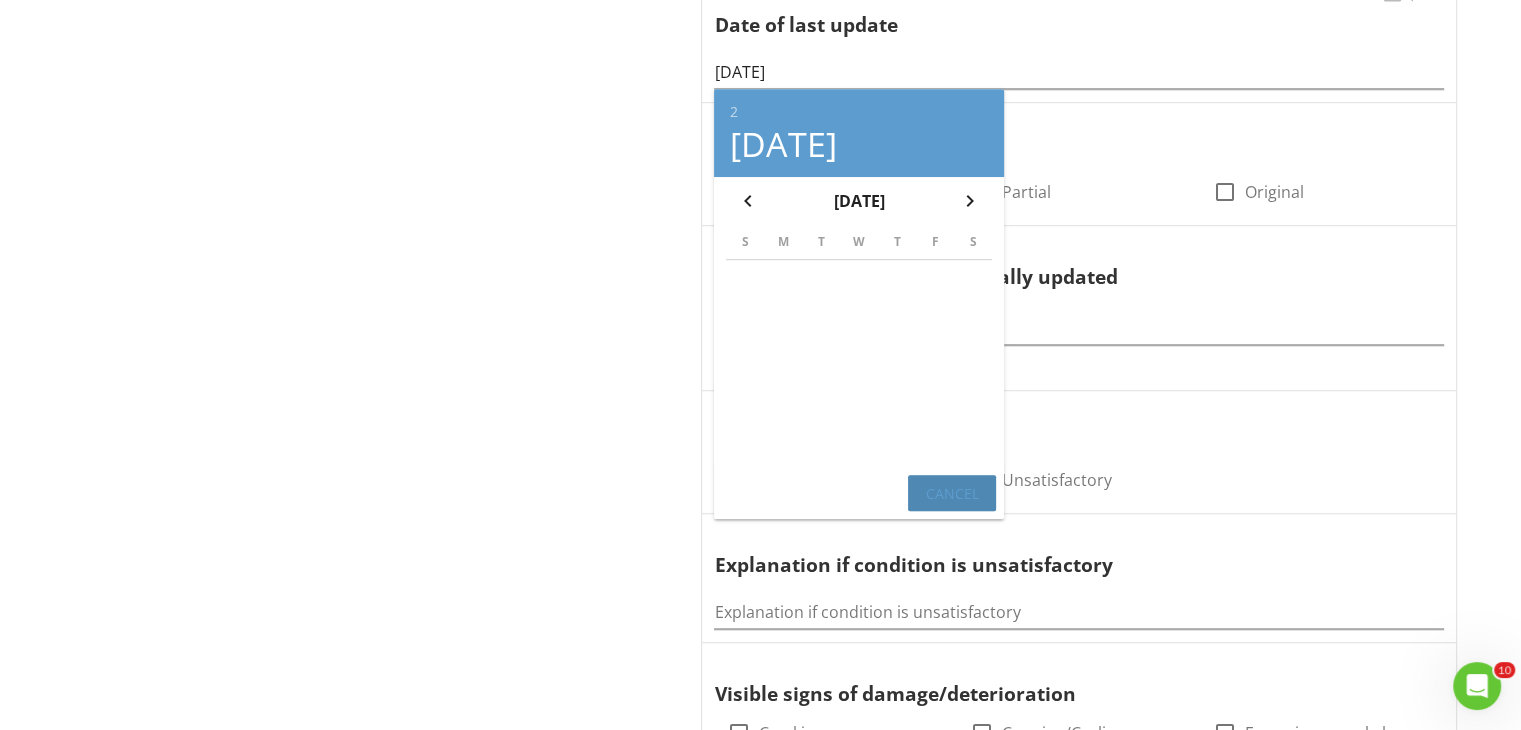 click on "Cancel" at bounding box center [952, 492] 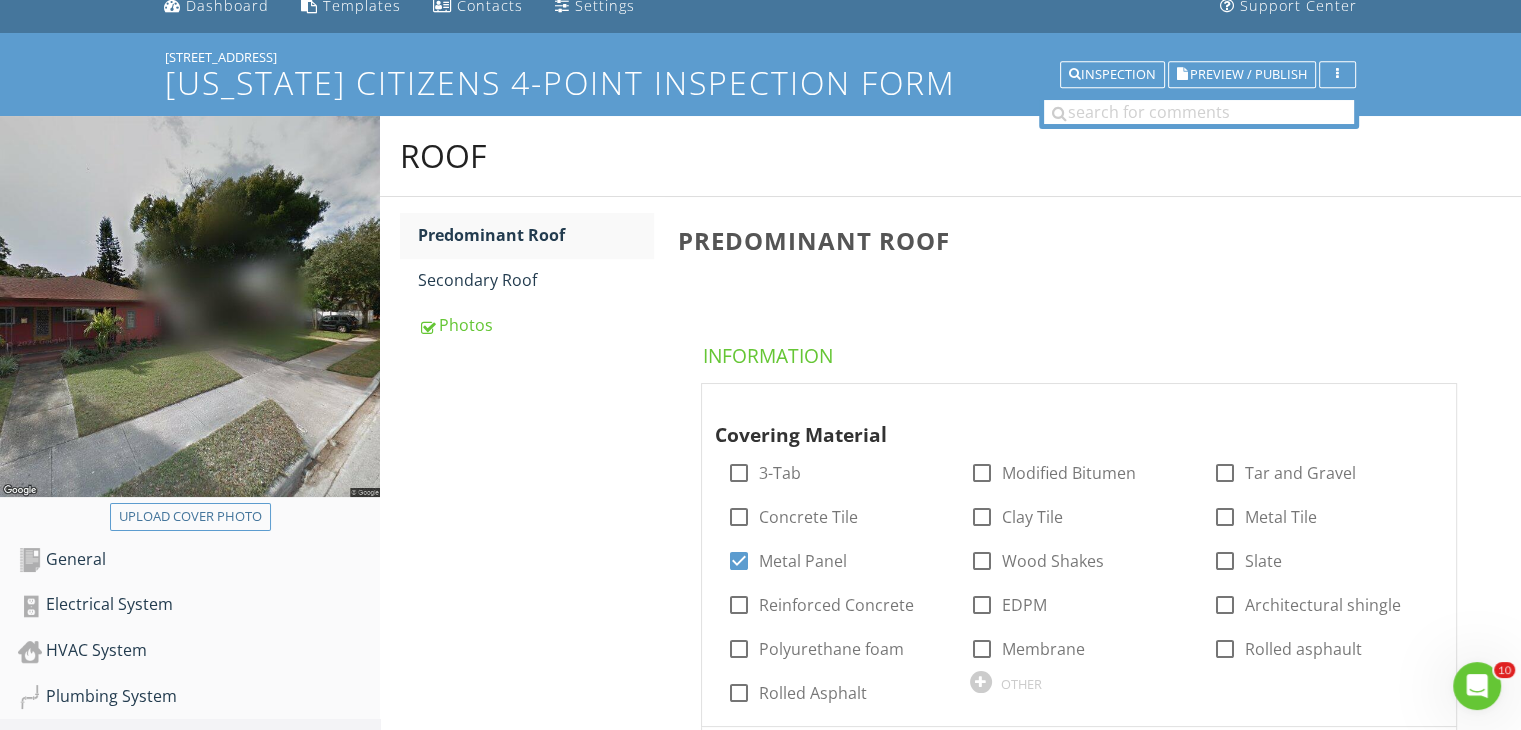 scroll, scrollTop: 49, scrollLeft: 0, axis: vertical 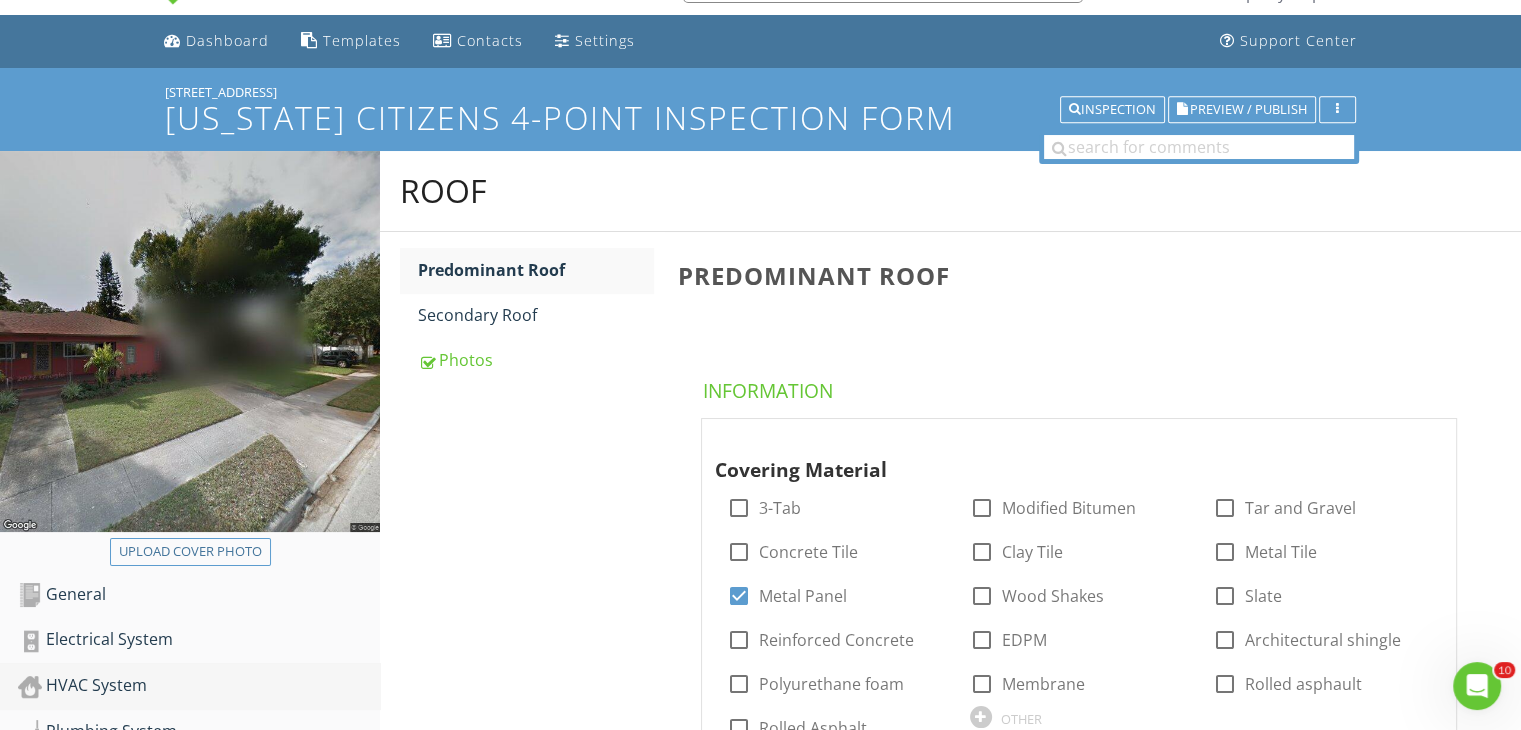 click on "HVAC System" at bounding box center [199, 686] 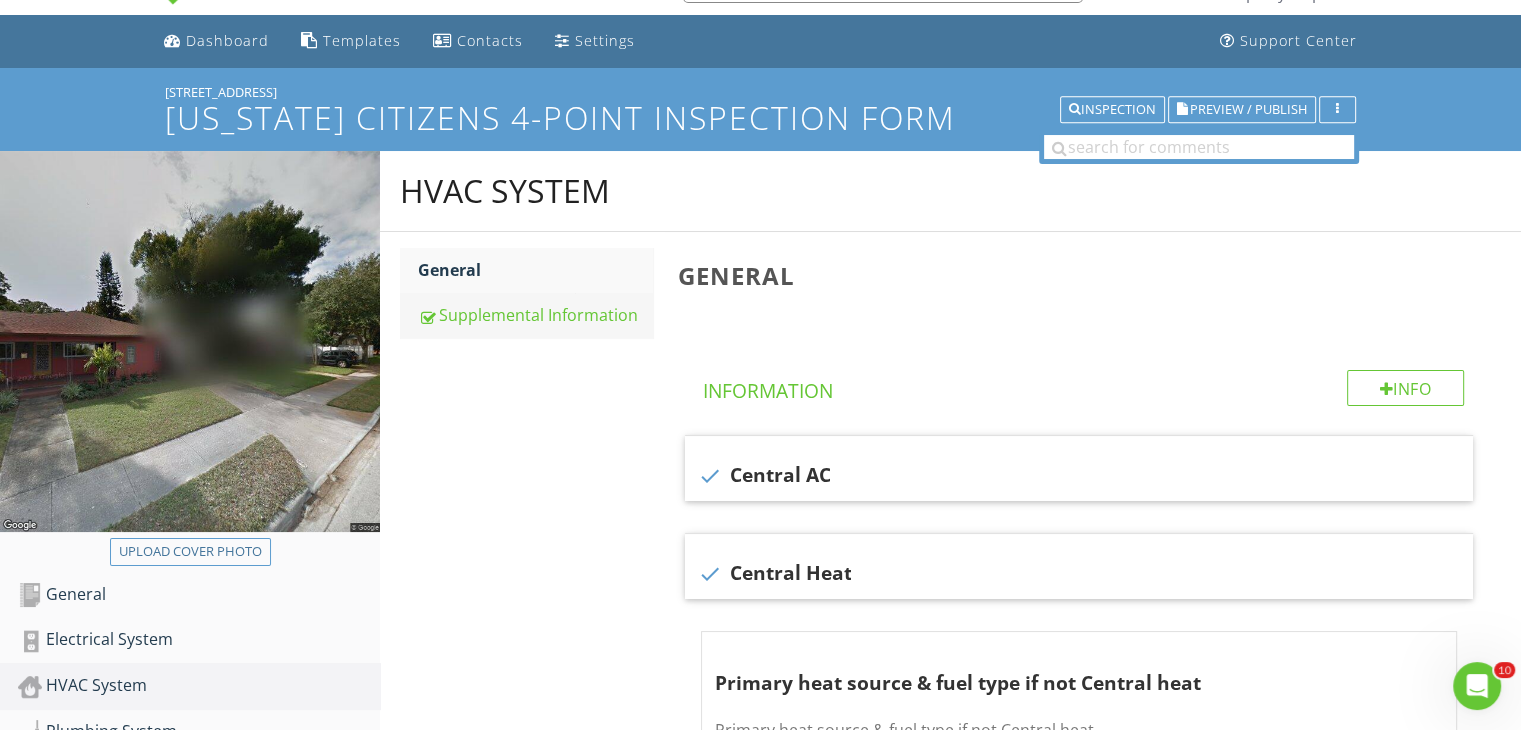click on "Supplemental Information" at bounding box center [535, 315] 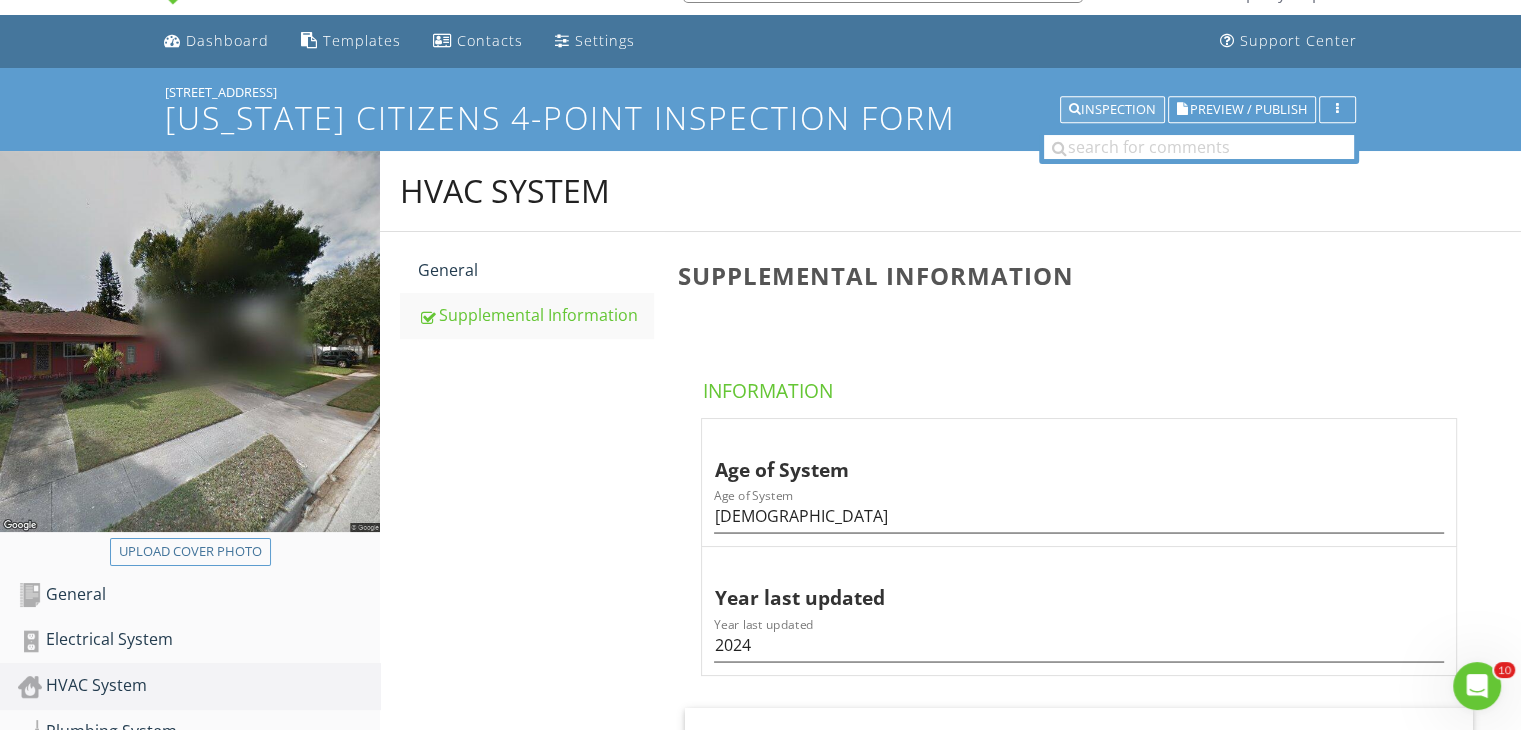 click on "Inspection" at bounding box center [1112, 110] 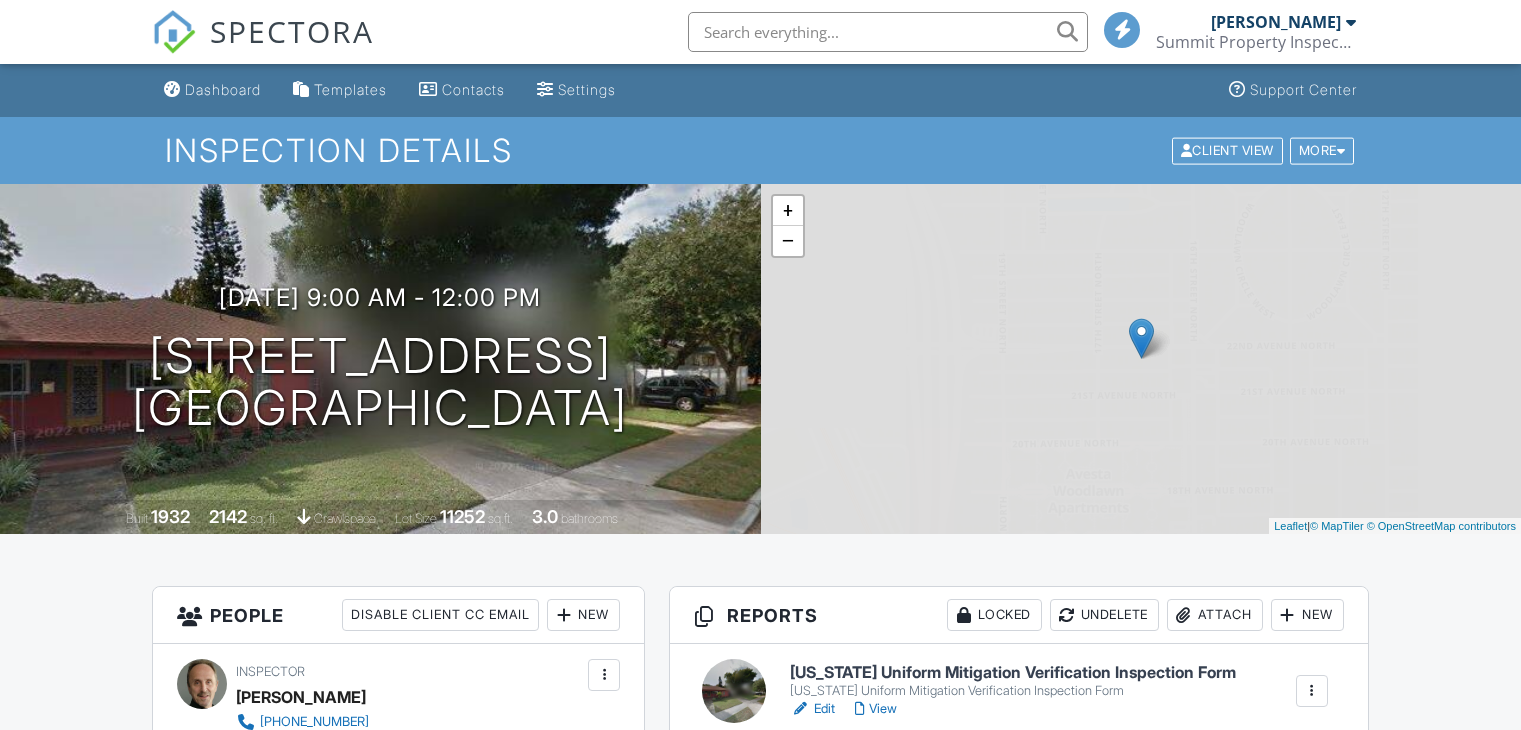 scroll, scrollTop: 0, scrollLeft: 0, axis: both 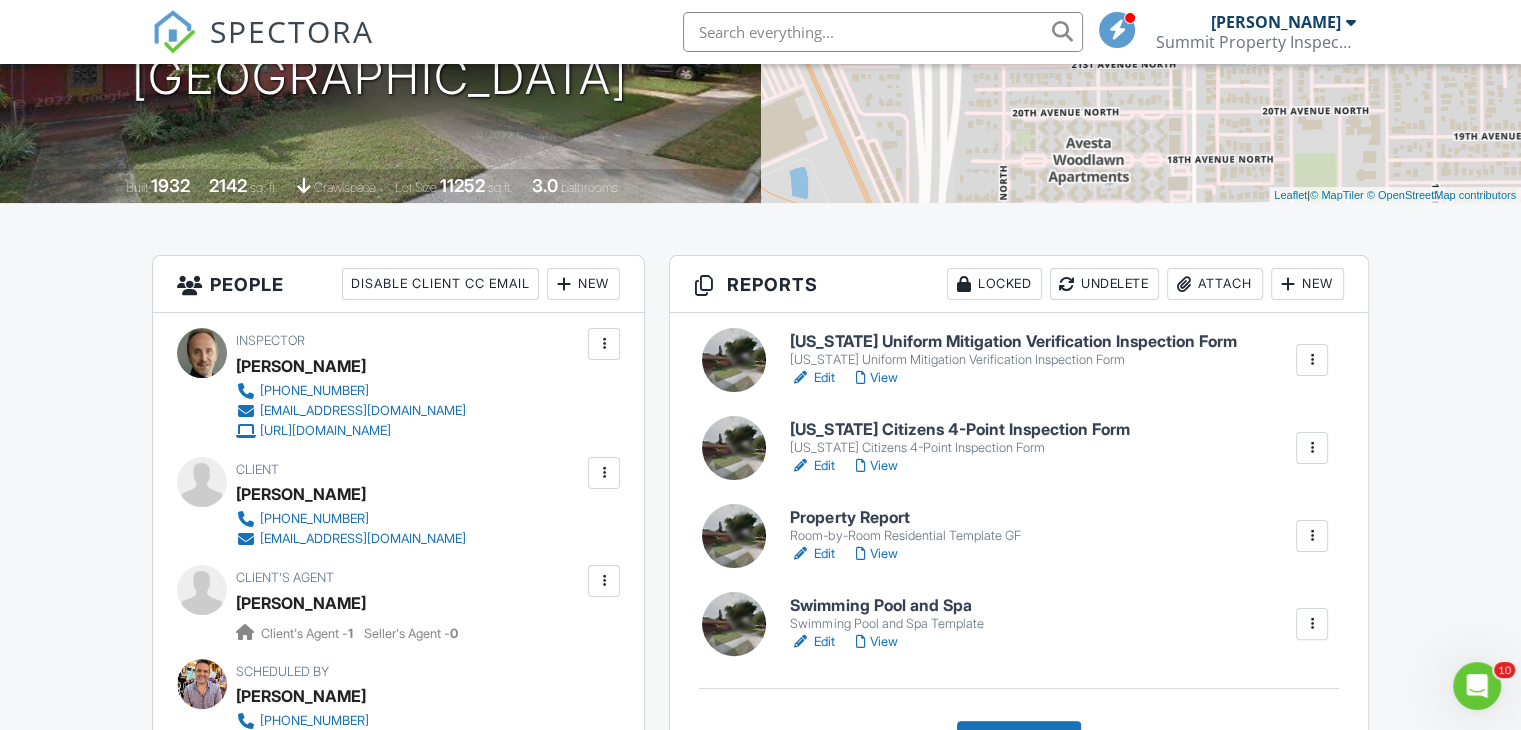 click on "[US_STATE] Uniform Mitigation Verification Inspection Form" at bounding box center (1013, 360) 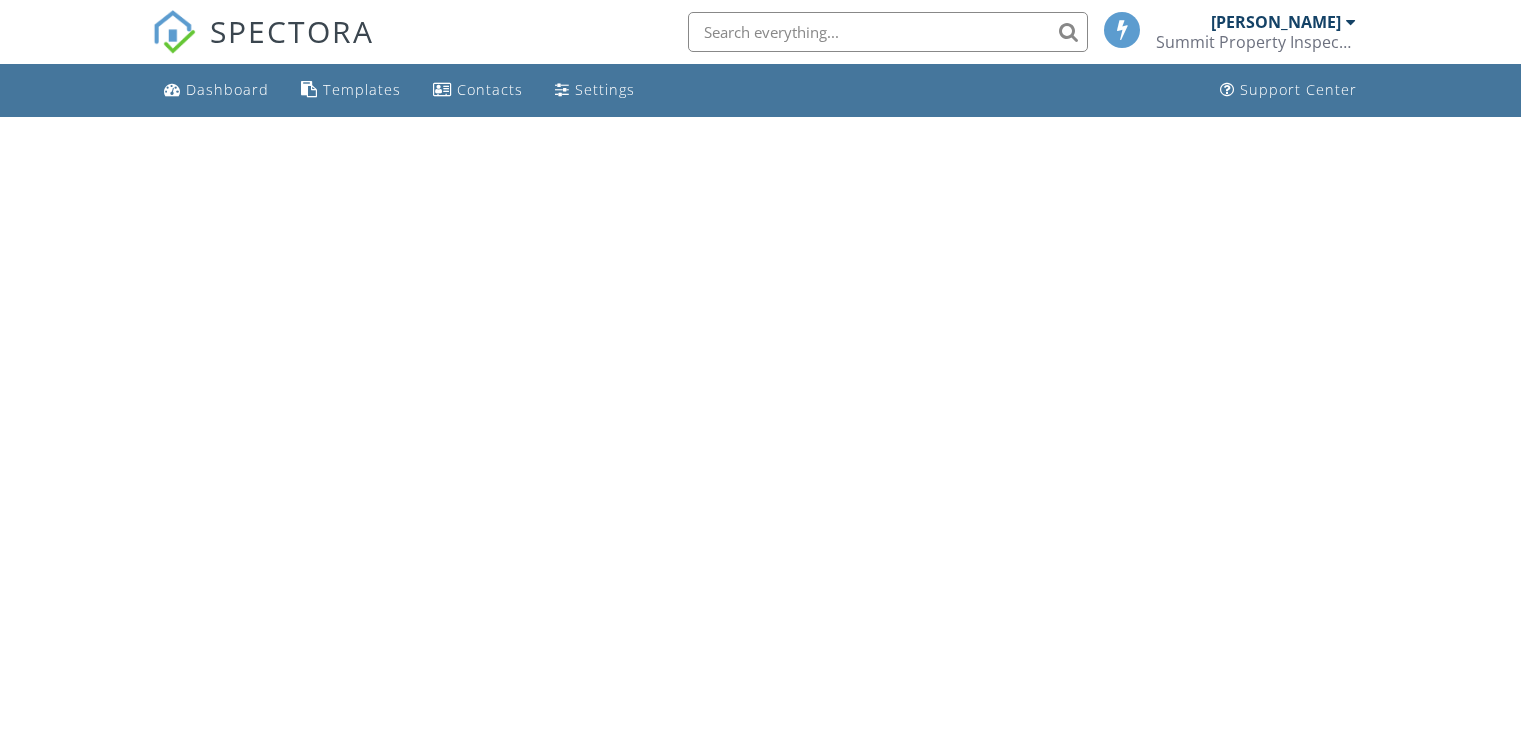 scroll, scrollTop: 0, scrollLeft: 0, axis: both 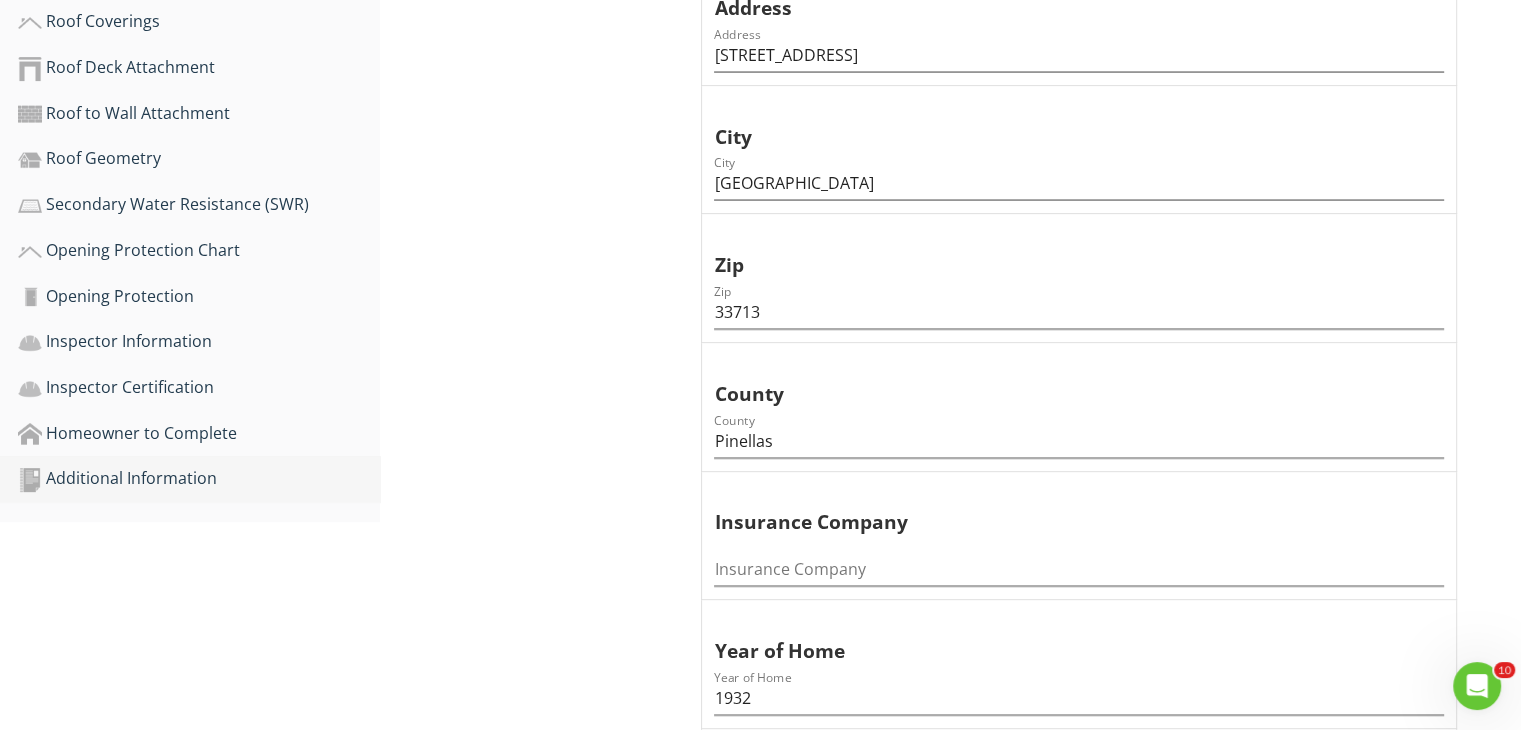 click on "Additional Information" at bounding box center (199, 479) 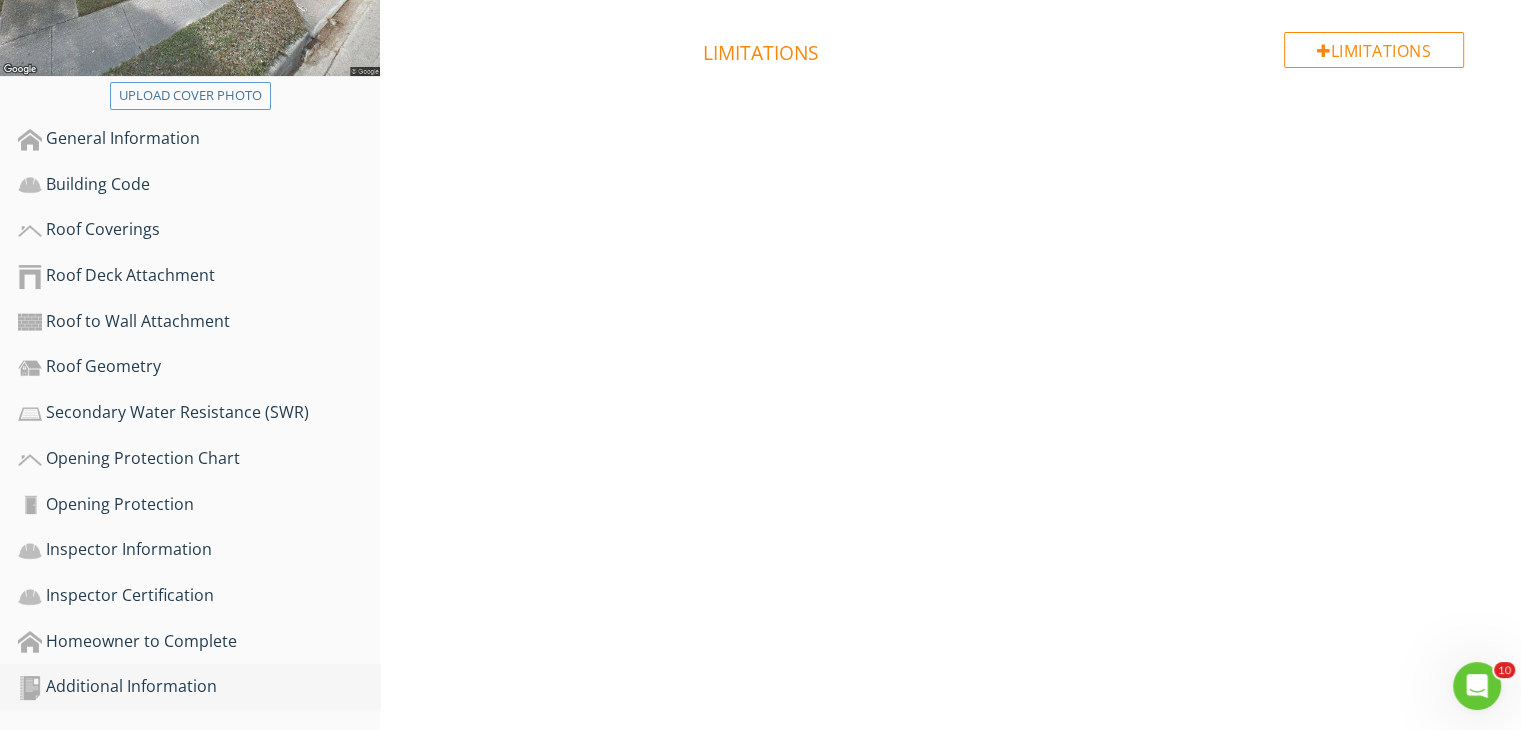 scroll, scrollTop: 535, scrollLeft: 0, axis: vertical 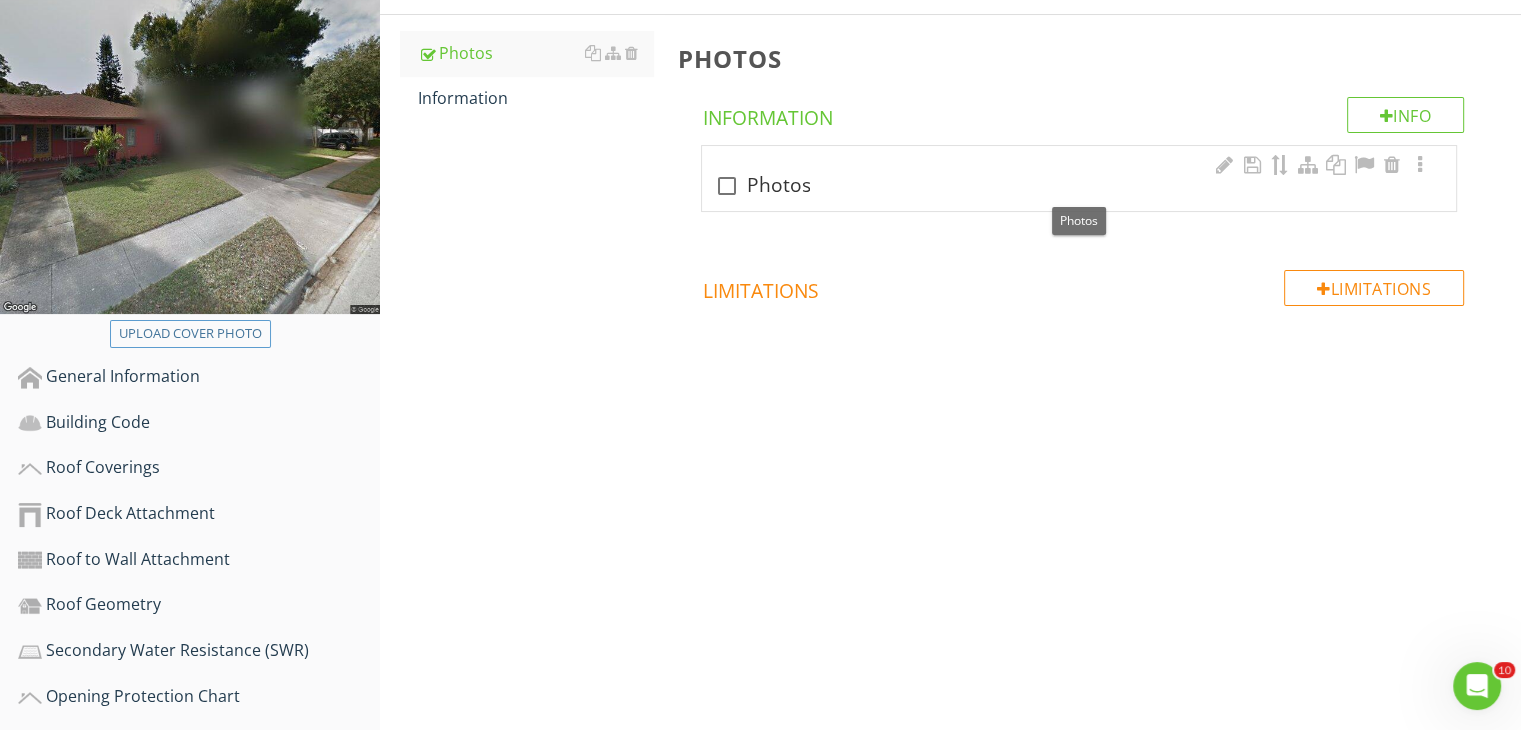 click at bounding box center (726, 186) 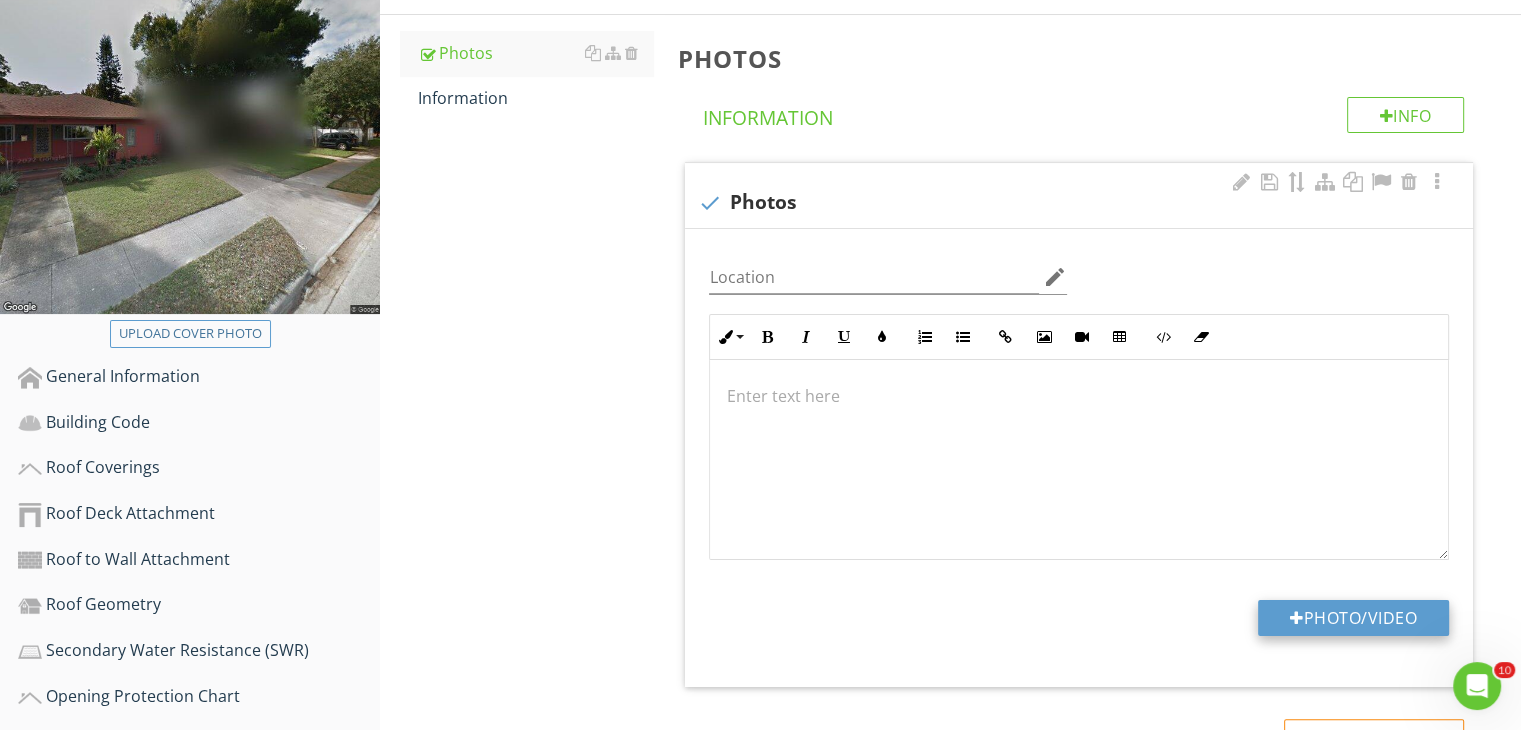 click on "Photo/Video" at bounding box center (1353, 618) 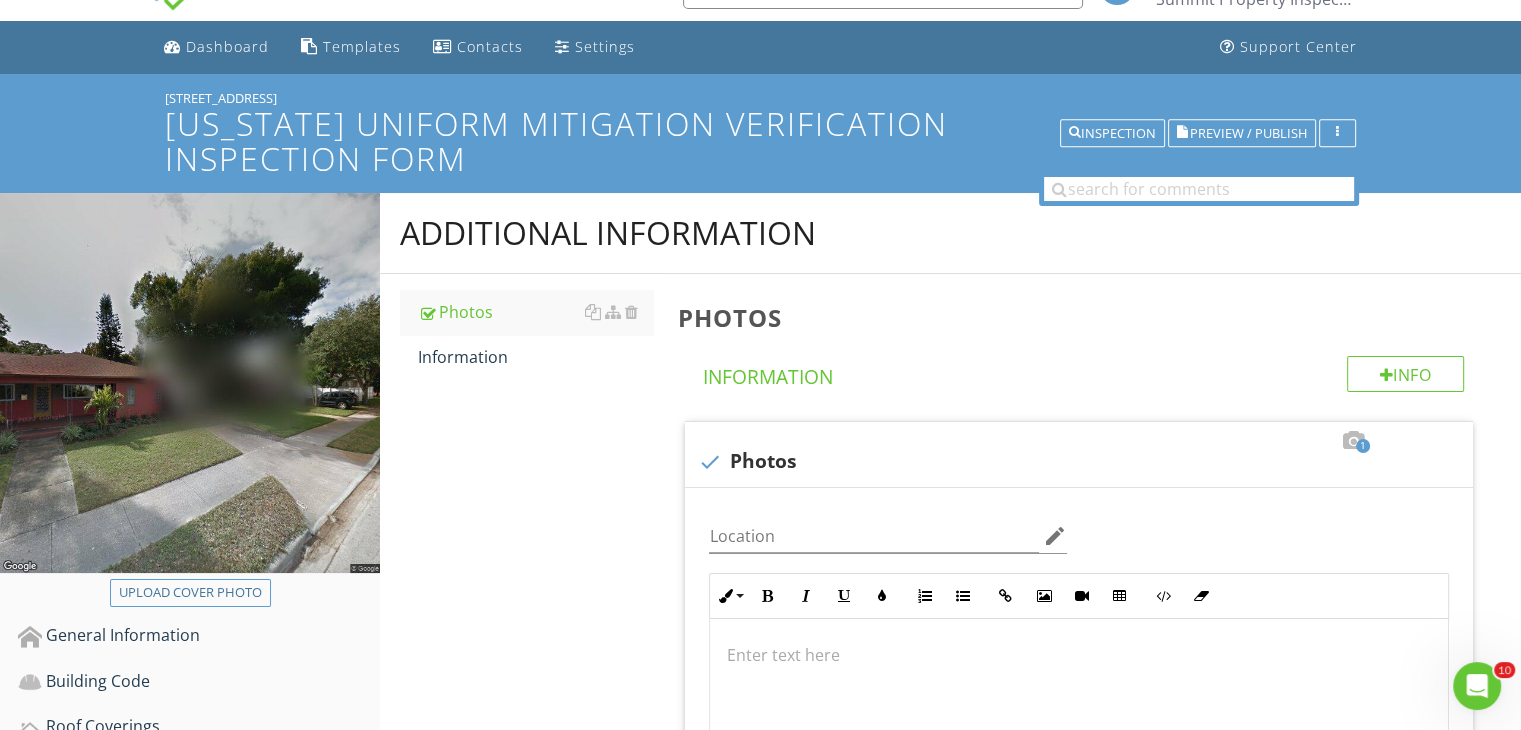 scroll, scrollTop: 0, scrollLeft: 0, axis: both 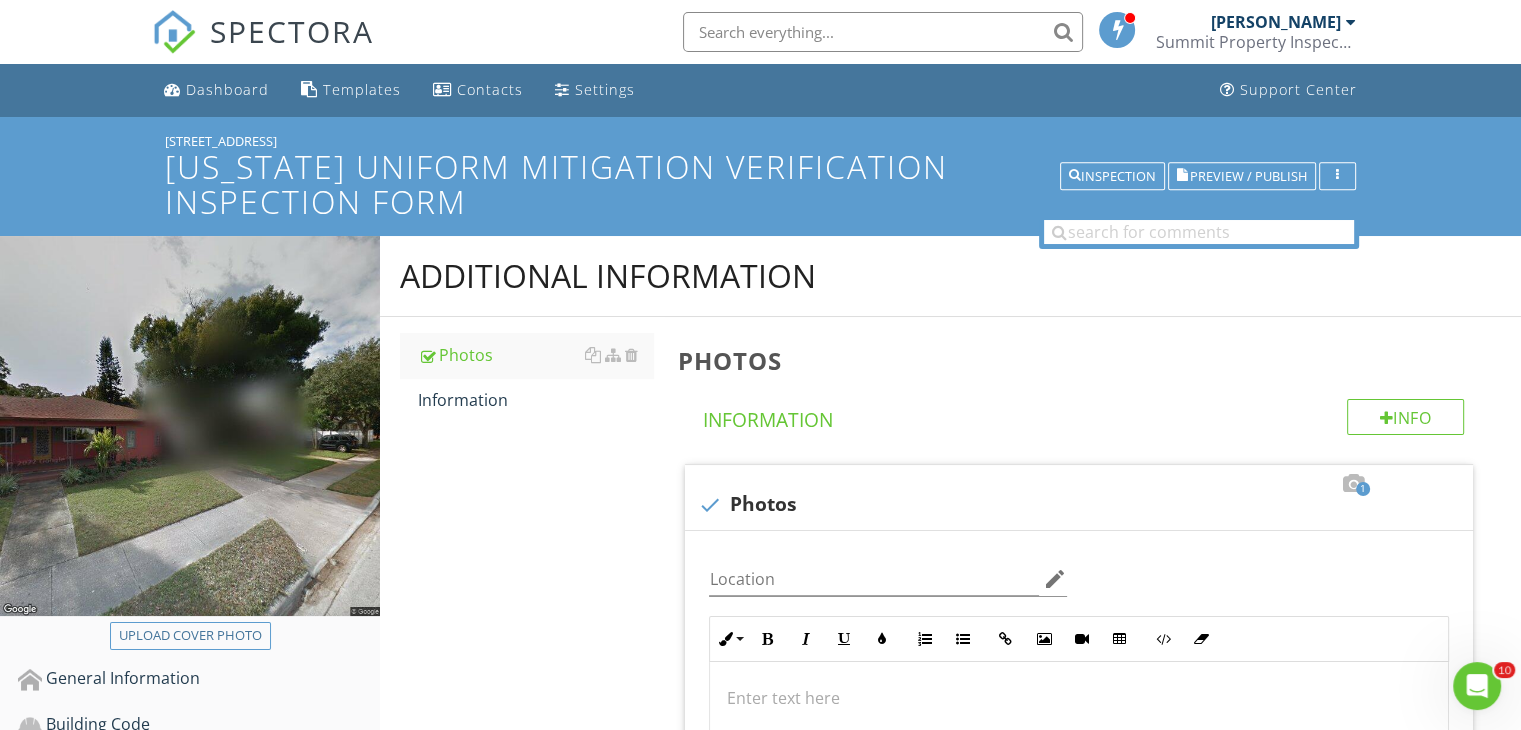 click at bounding box center [1351, 22] 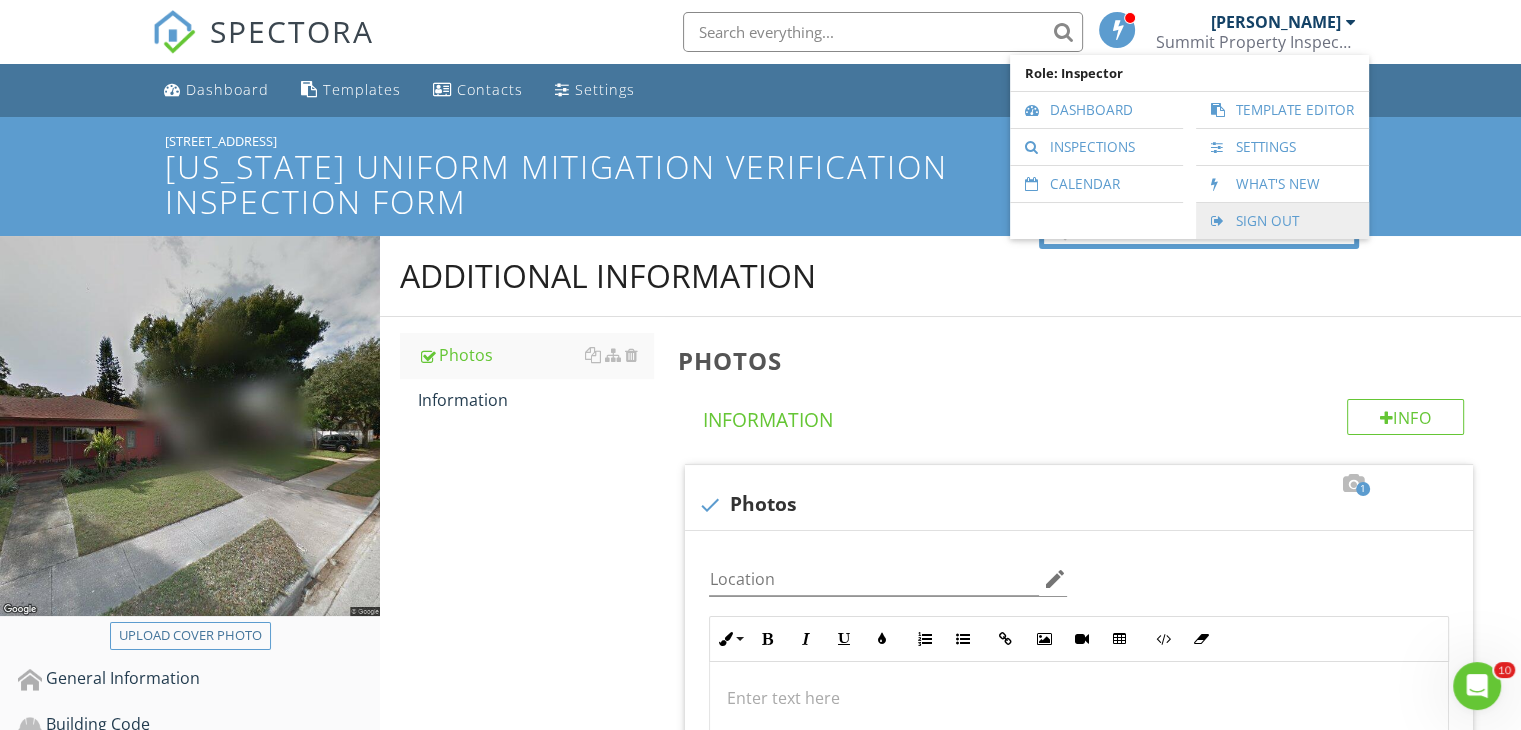 click on "Sign Out" at bounding box center (1282, 221) 